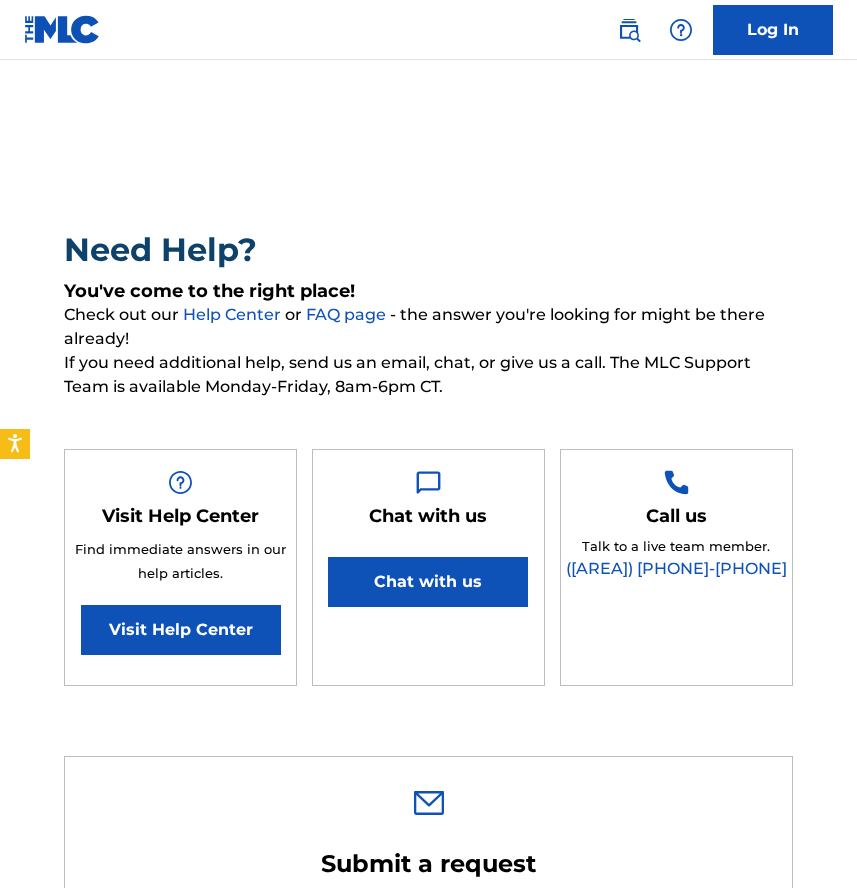 scroll, scrollTop: 200, scrollLeft: 0, axis: vertical 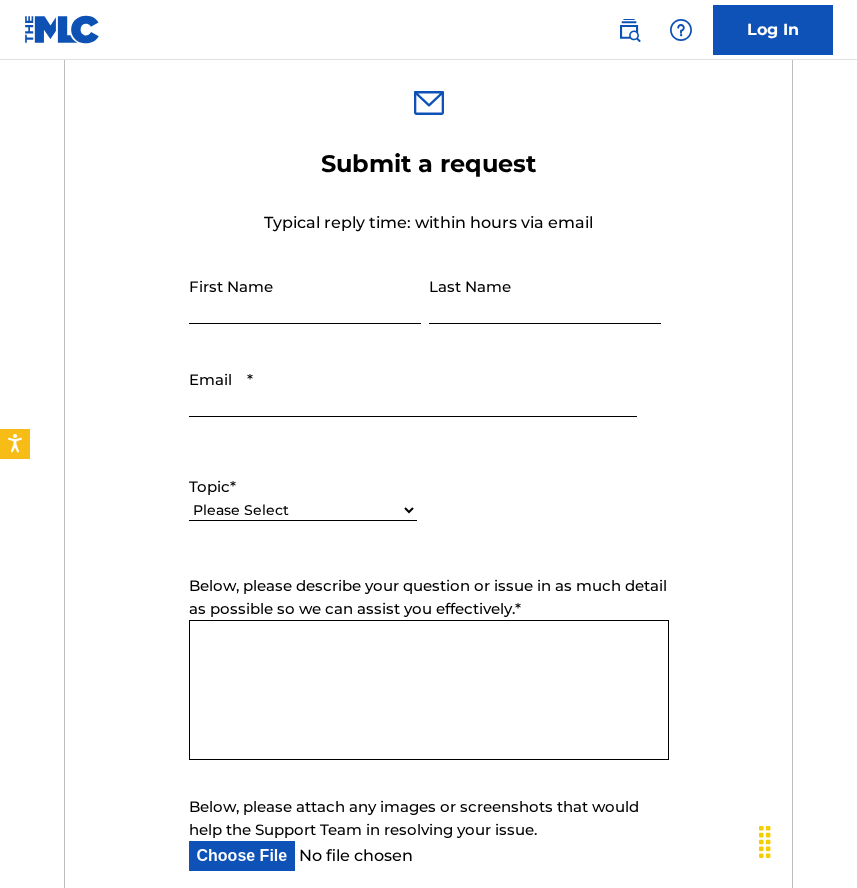 click on "Please Select I need help with my account I need help with managing my catalog I need help with the Public Search I need help with information about The MLC I need help with payment I need help with DQI" at bounding box center (303, 510) 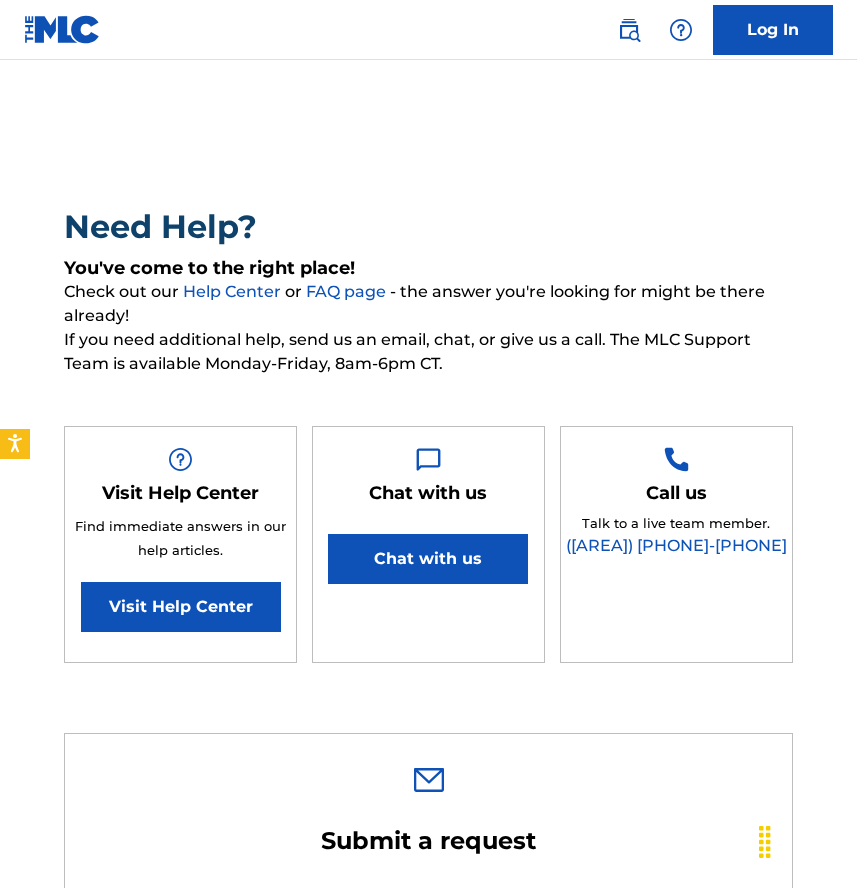 scroll, scrollTop: 0, scrollLeft: 0, axis: both 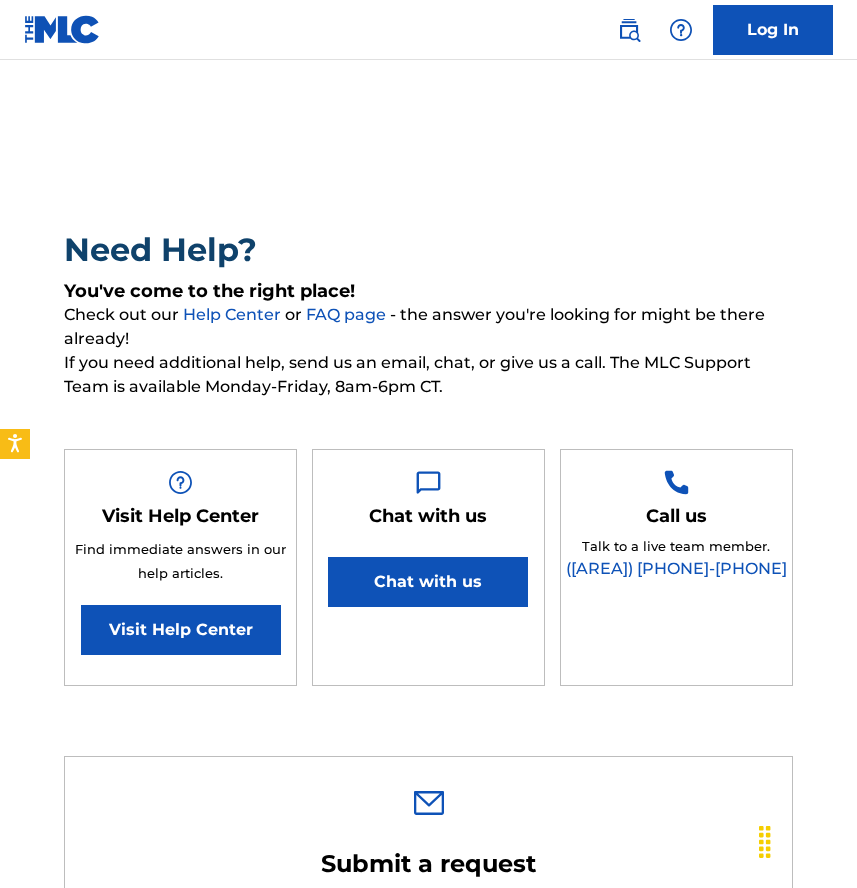 click at bounding box center [62, 29] 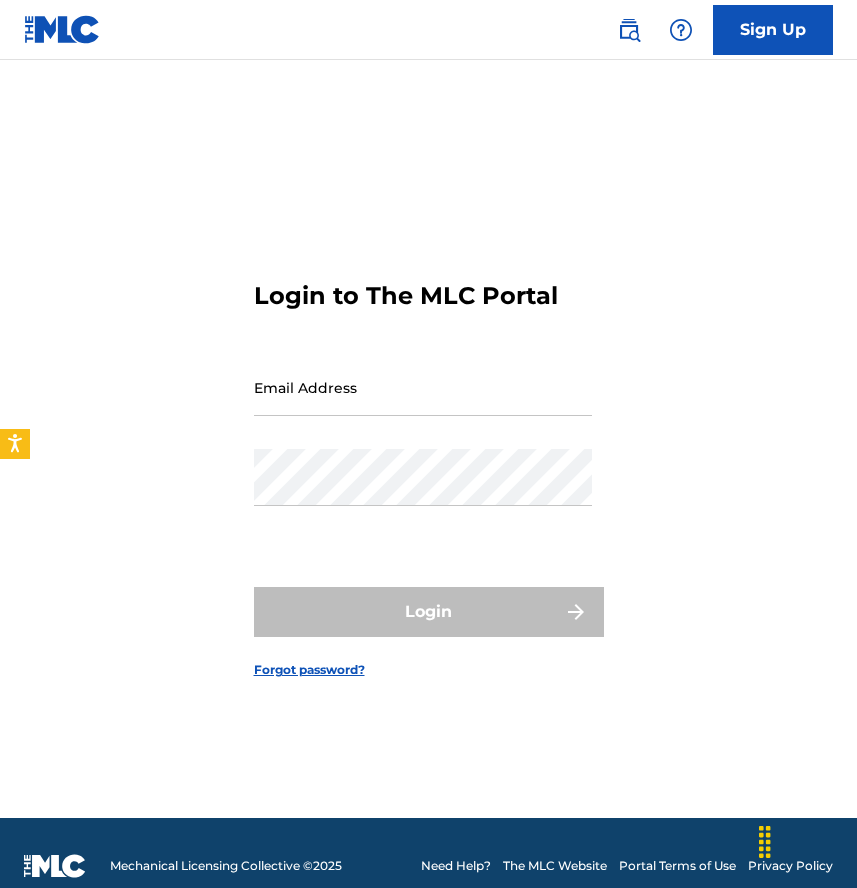 click at bounding box center [62, 29] 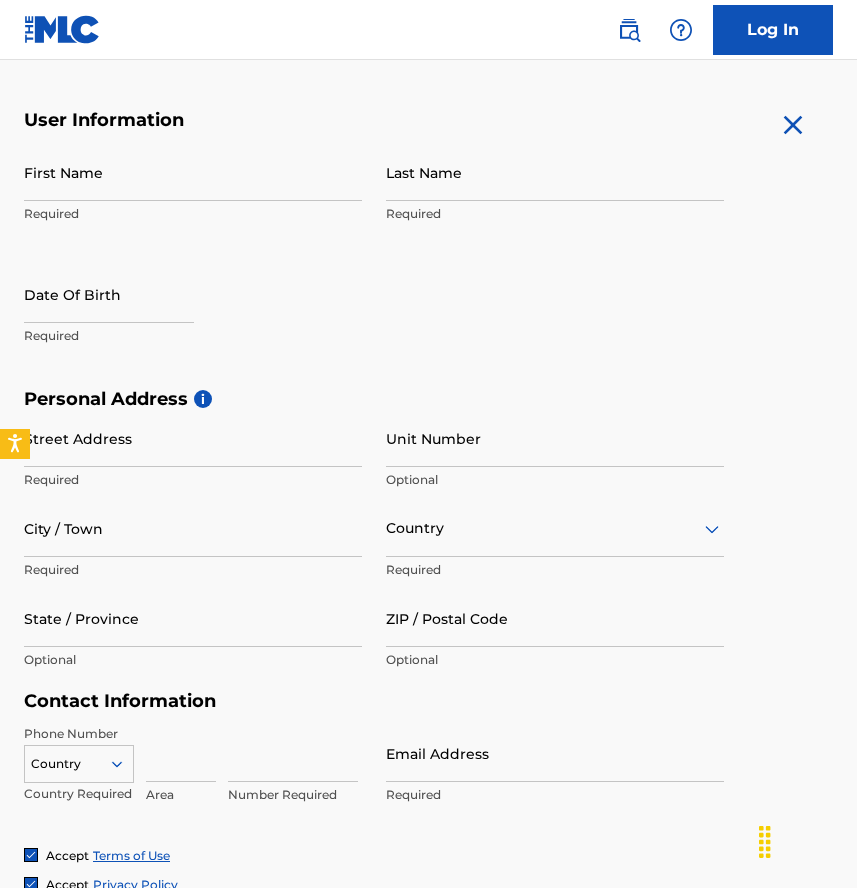 scroll, scrollTop: 400, scrollLeft: 0, axis: vertical 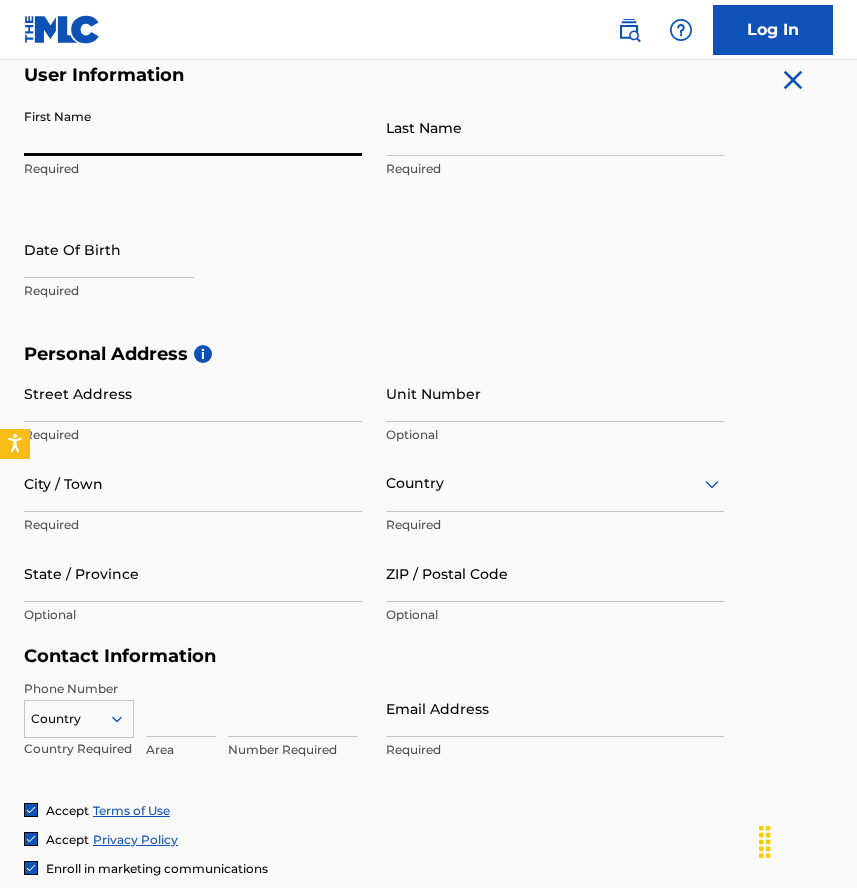 click on "First Name" at bounding box center [193, 127] 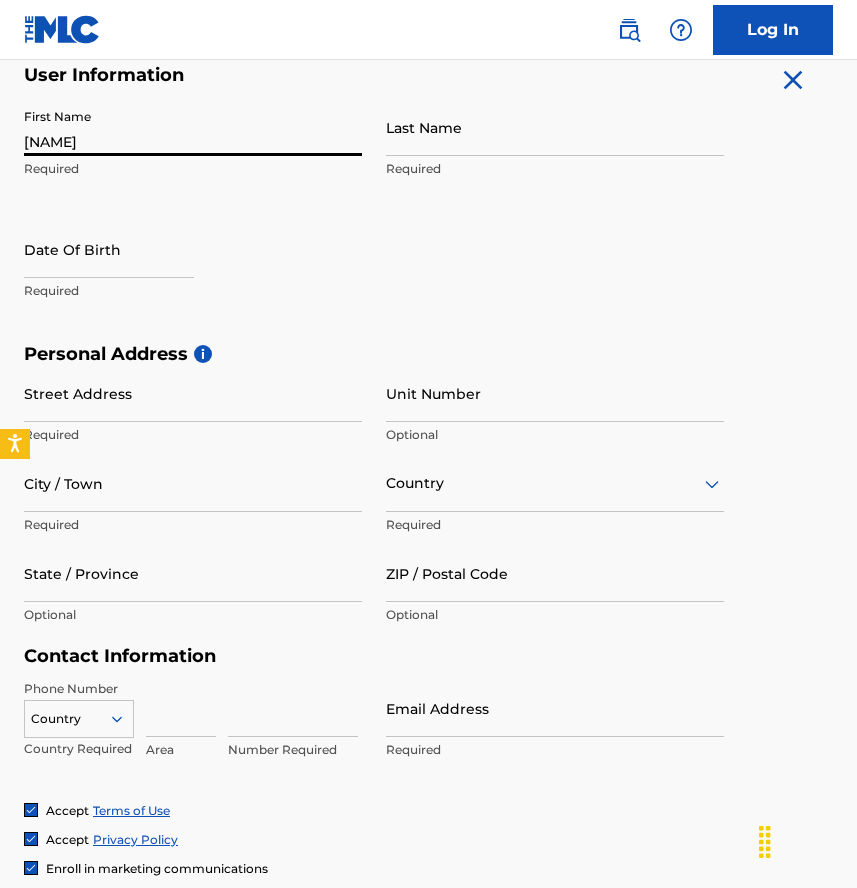 type on "[LAST]" 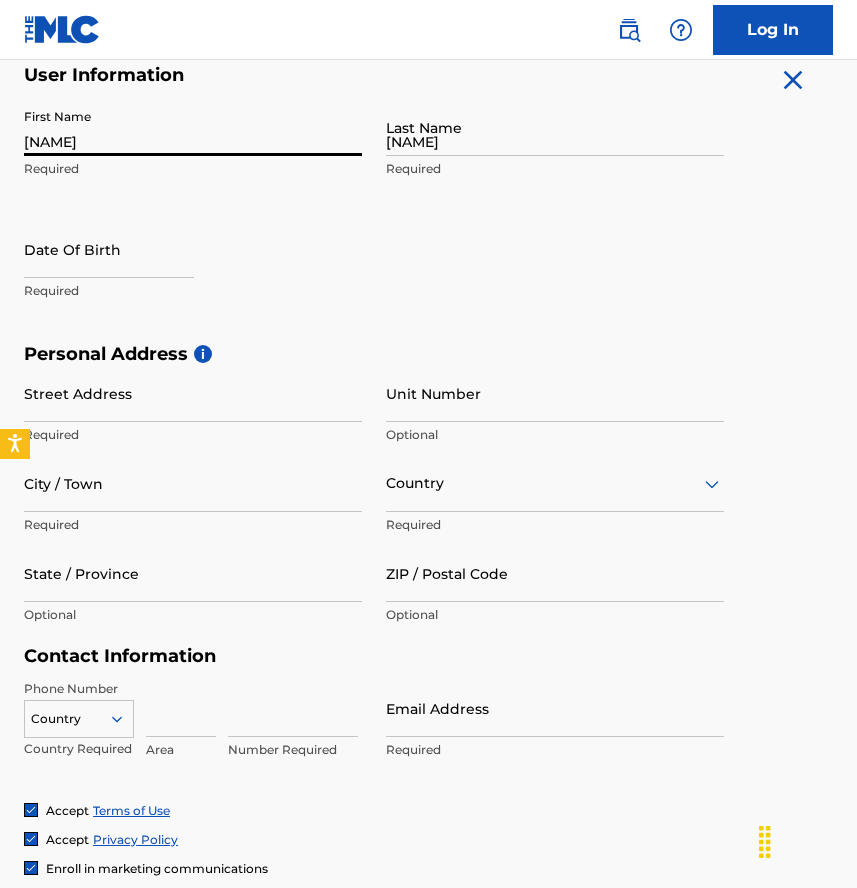 type on "[NUMBER] [STREET]" 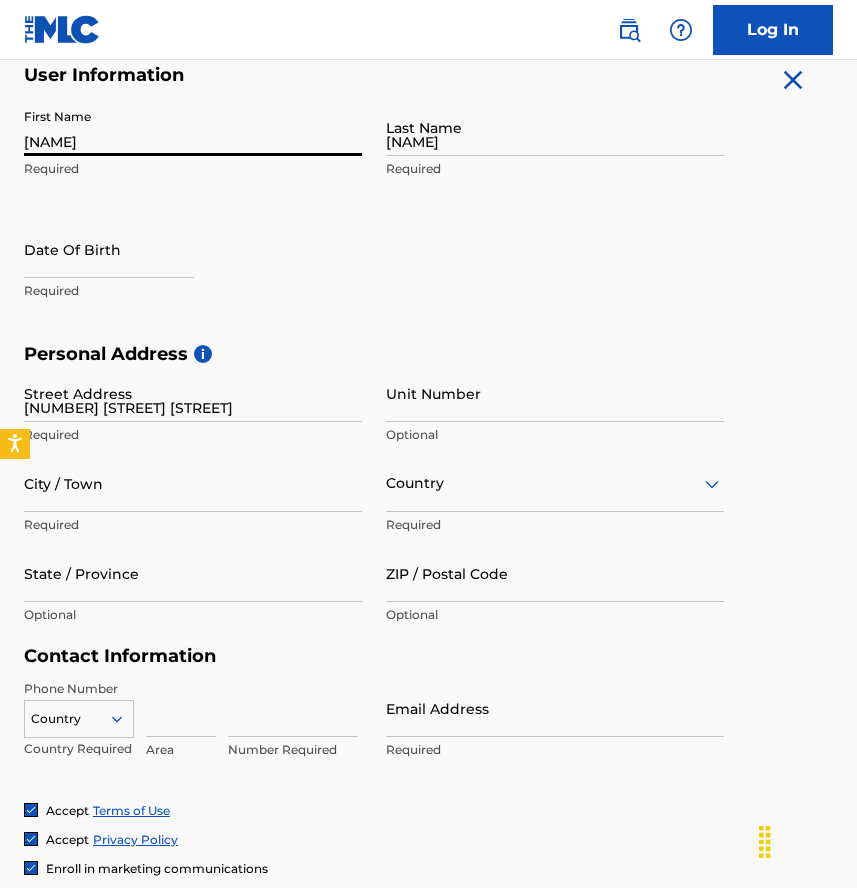 type on "seneca" 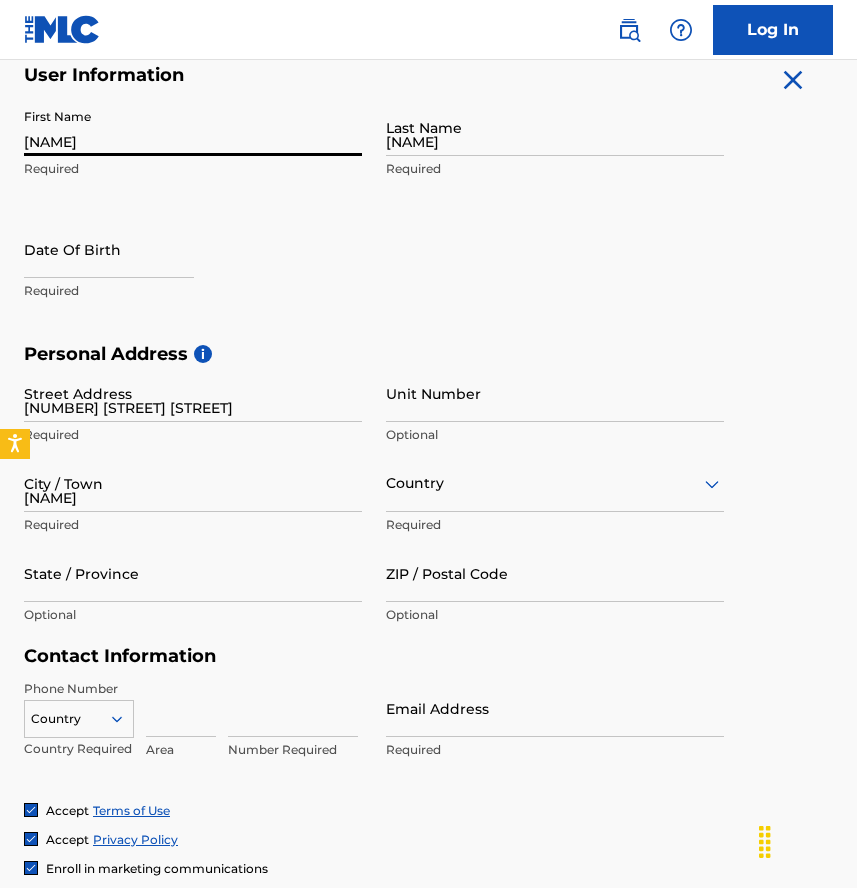 type on "United States" 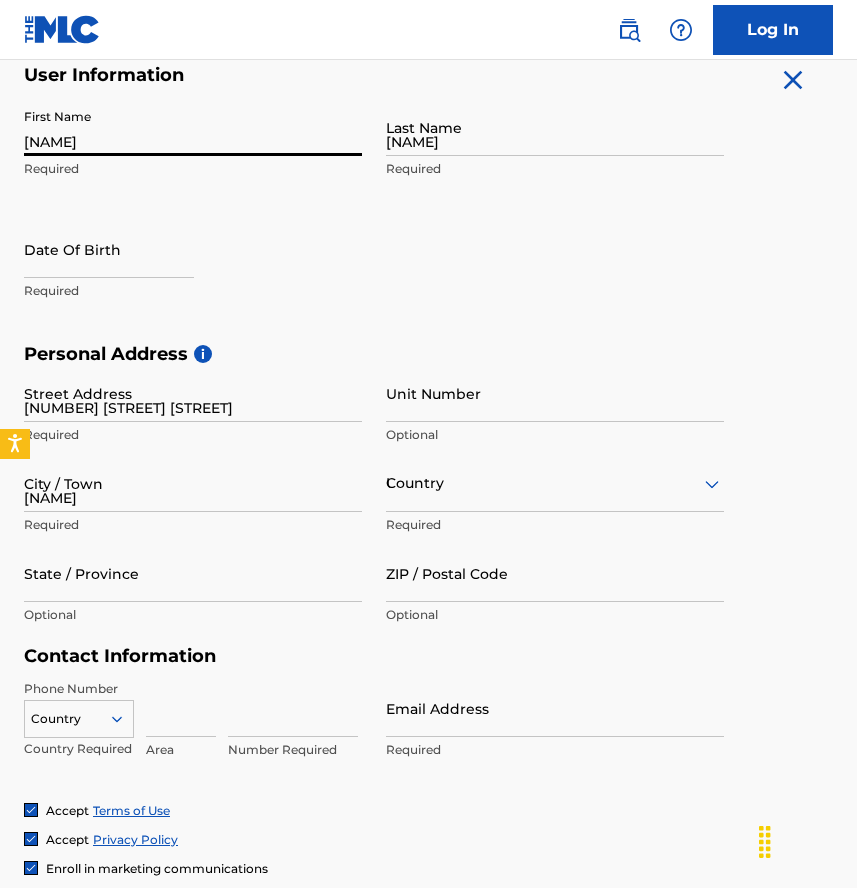 type on "sc" 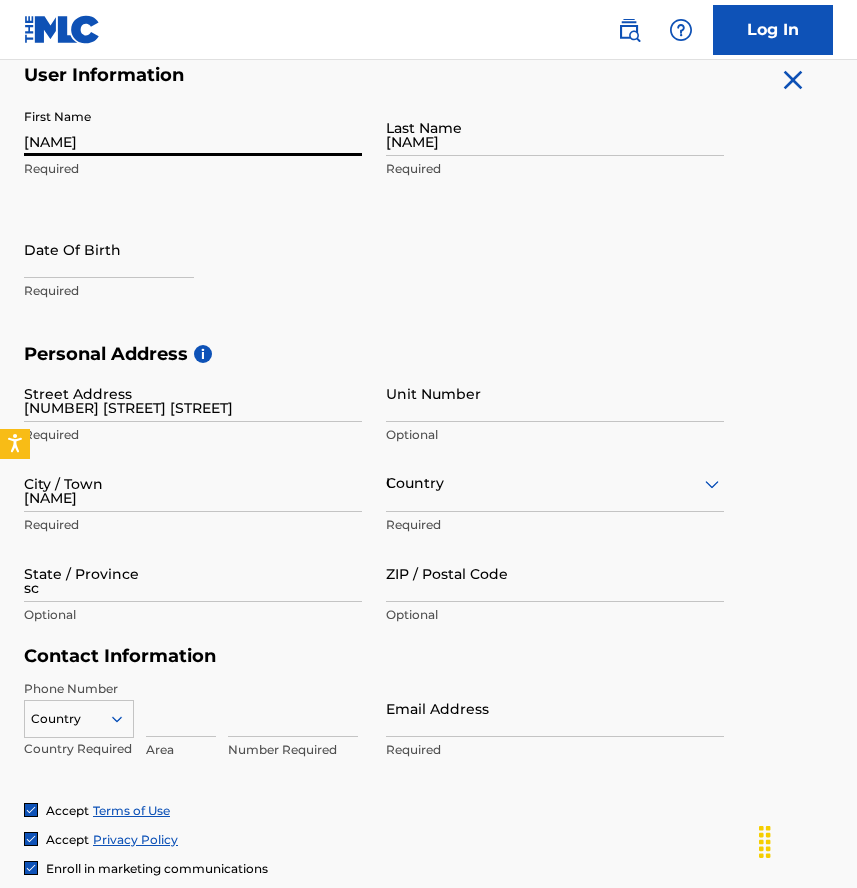 type on "[POSTAL_CODE]" 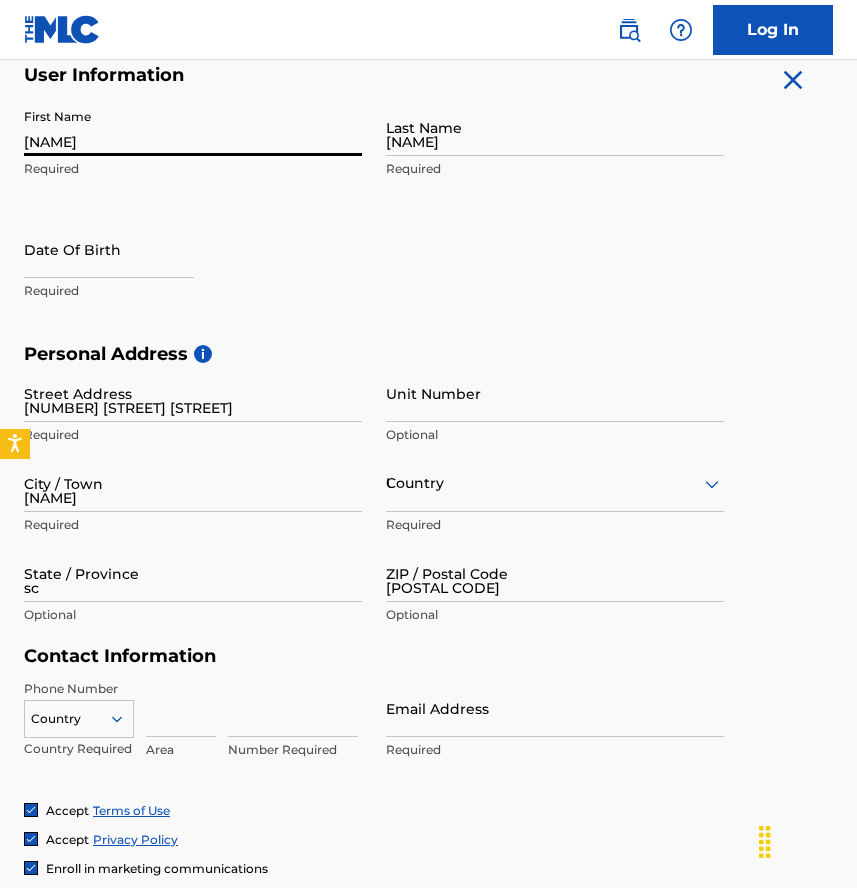 type on "1" 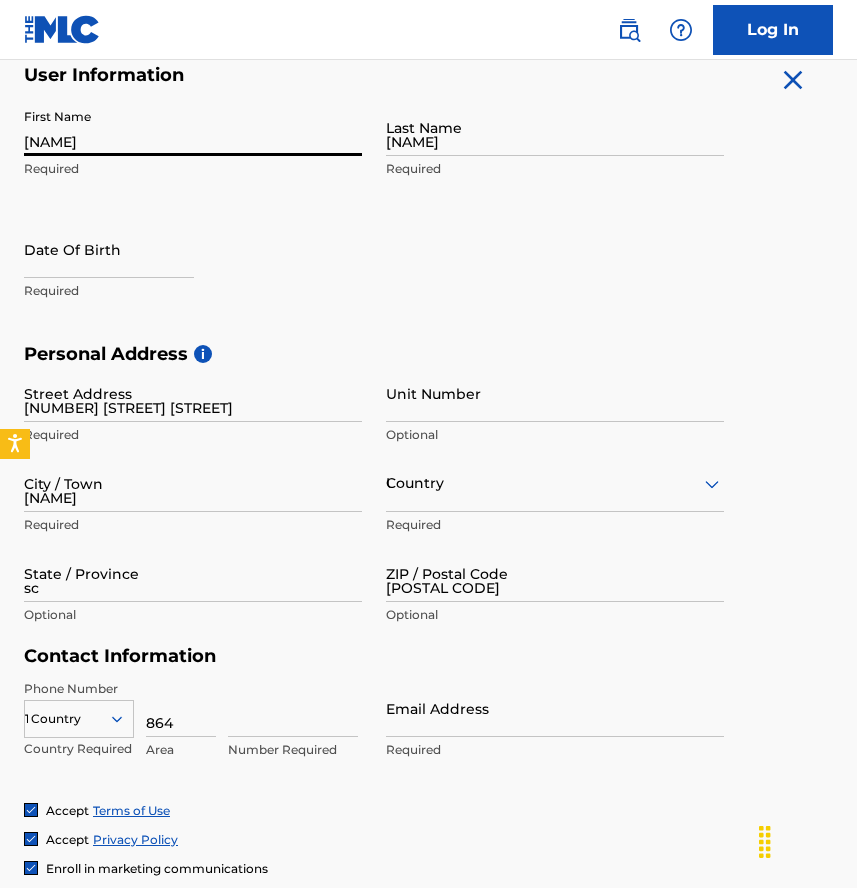 type on "[PHONE]" 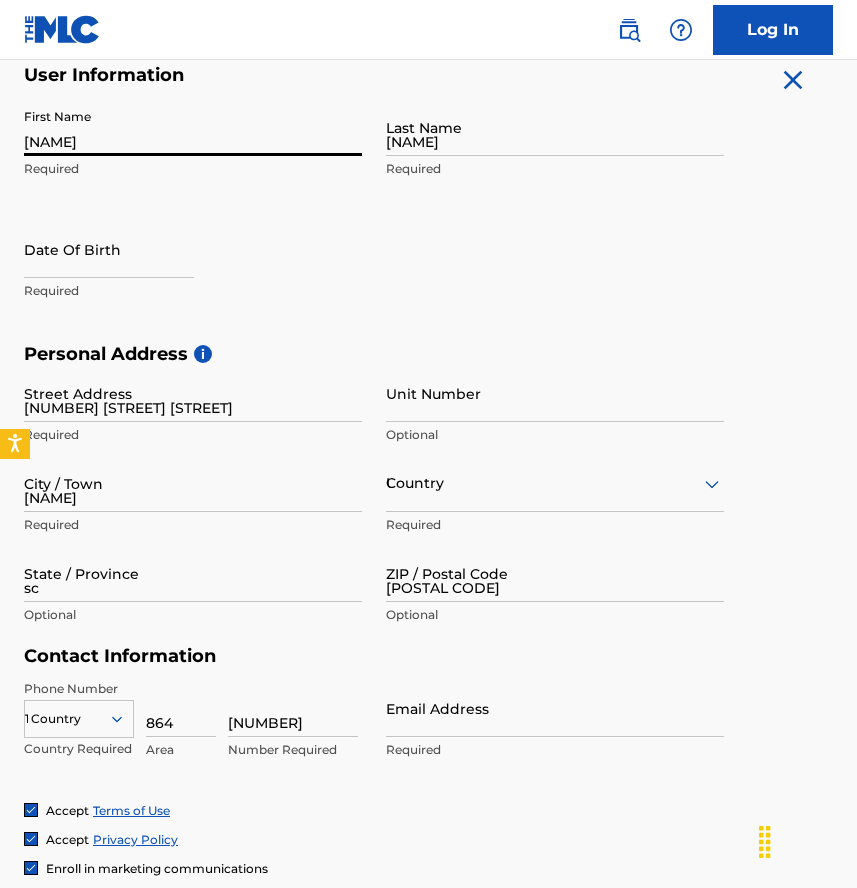 type on "[EMAIL]" 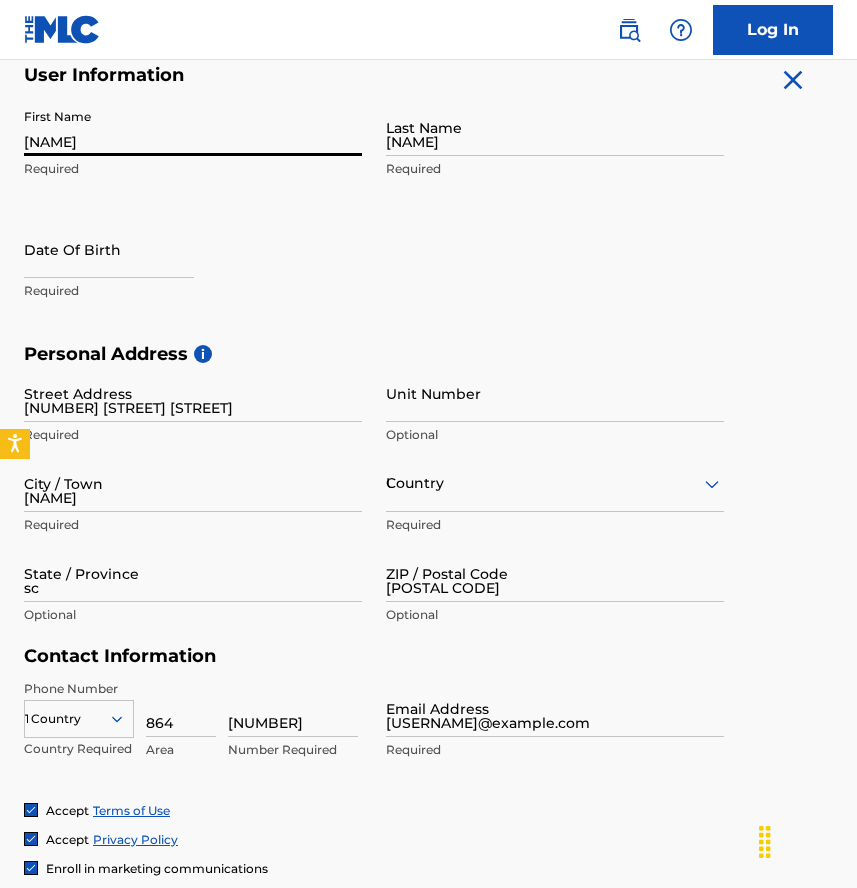 scroll, scrollTop: 543, scrollLeft: 0, axis: vertical 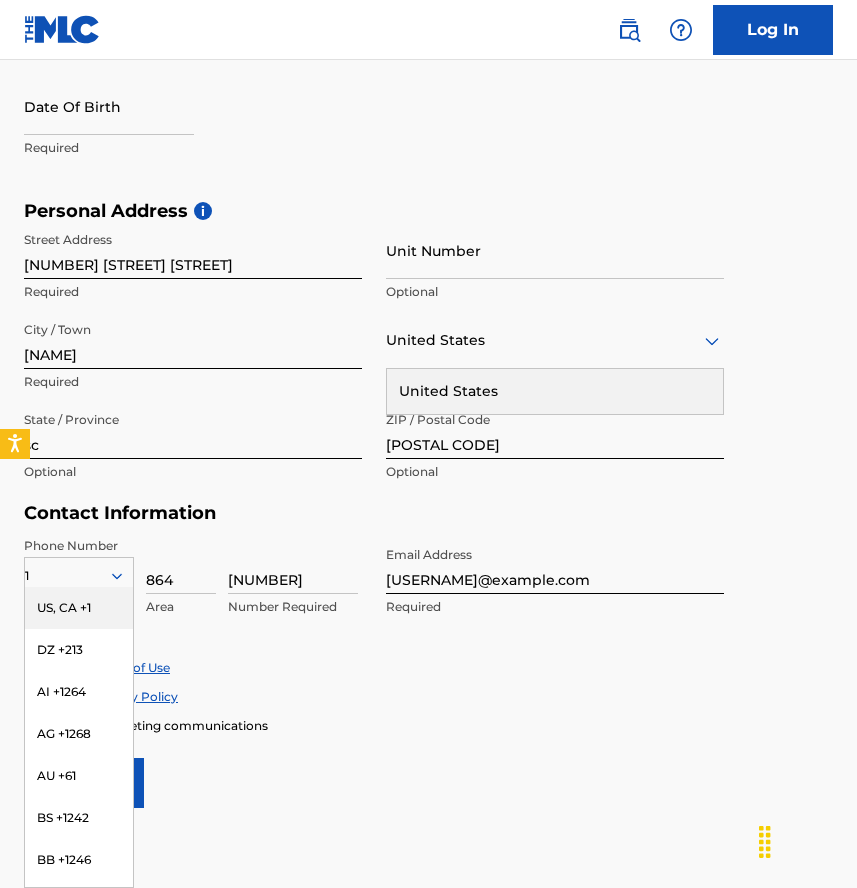 type on "flomingo" 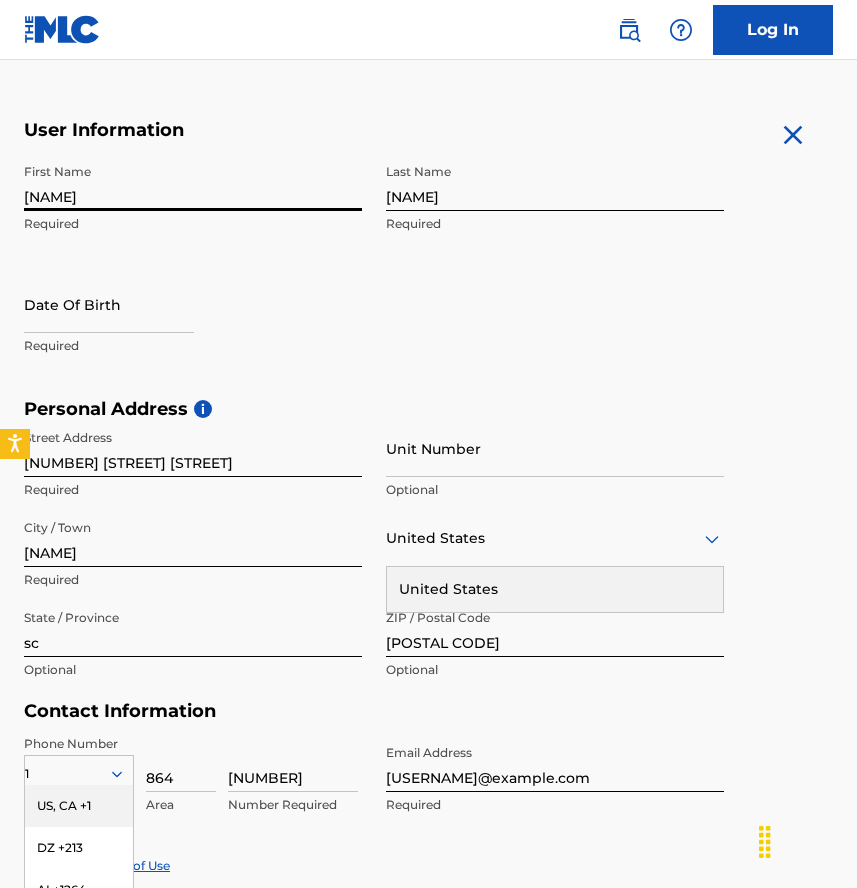 scroll, scrollTop: 343, scrollLeft: 0, axis: vertical 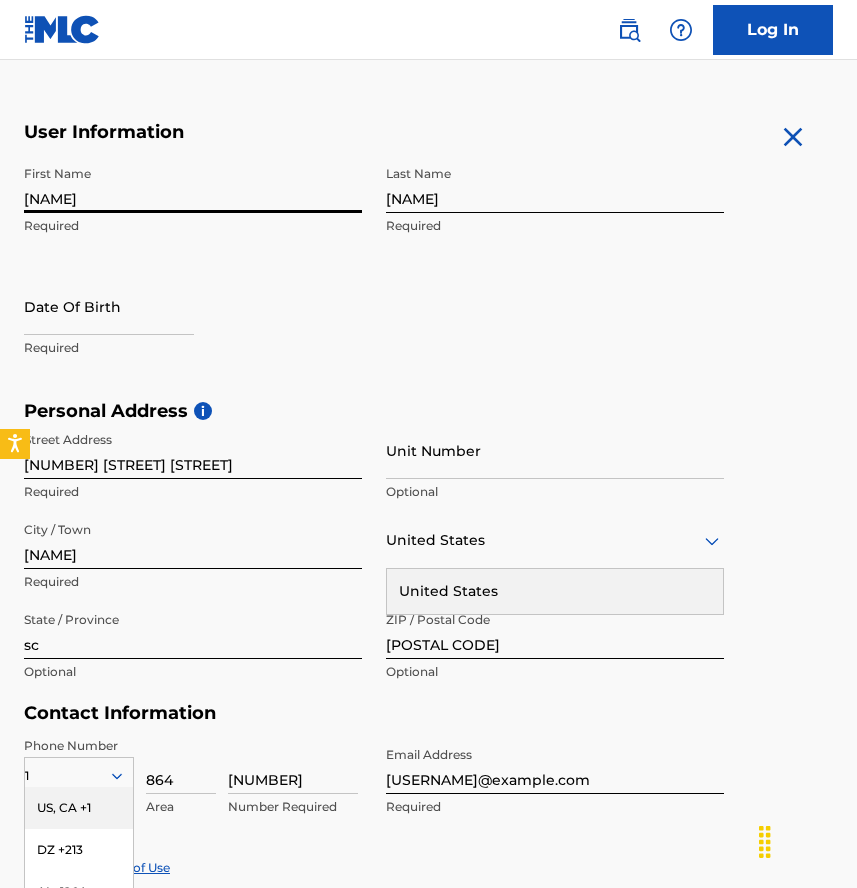 select on "7" 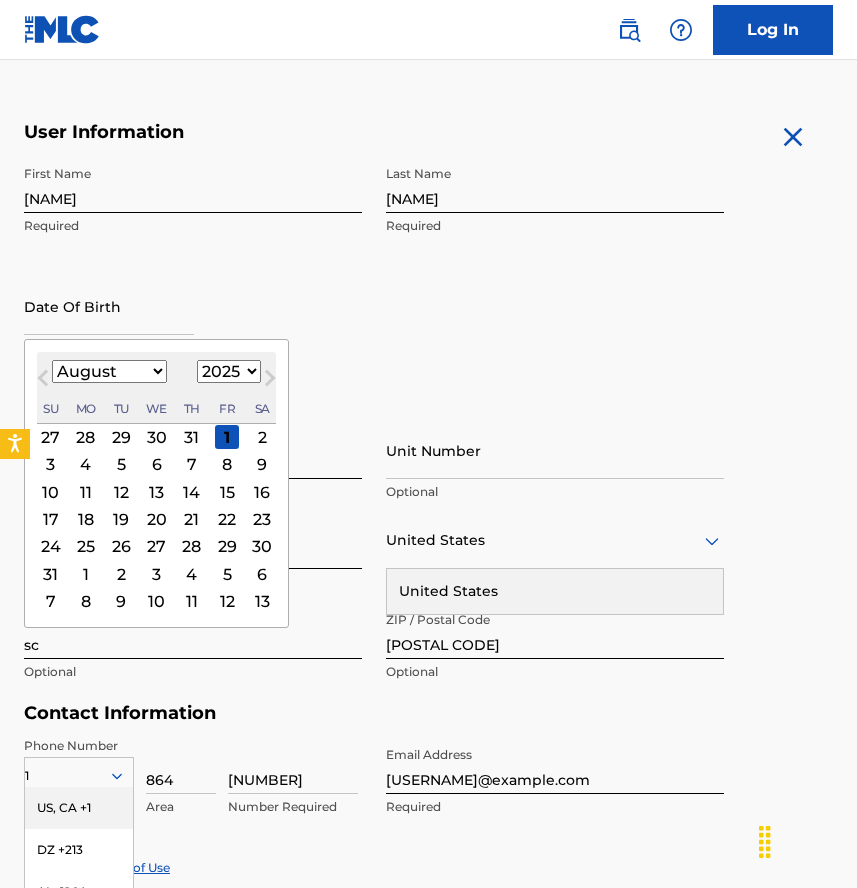 click at bounding box center (109, 306) 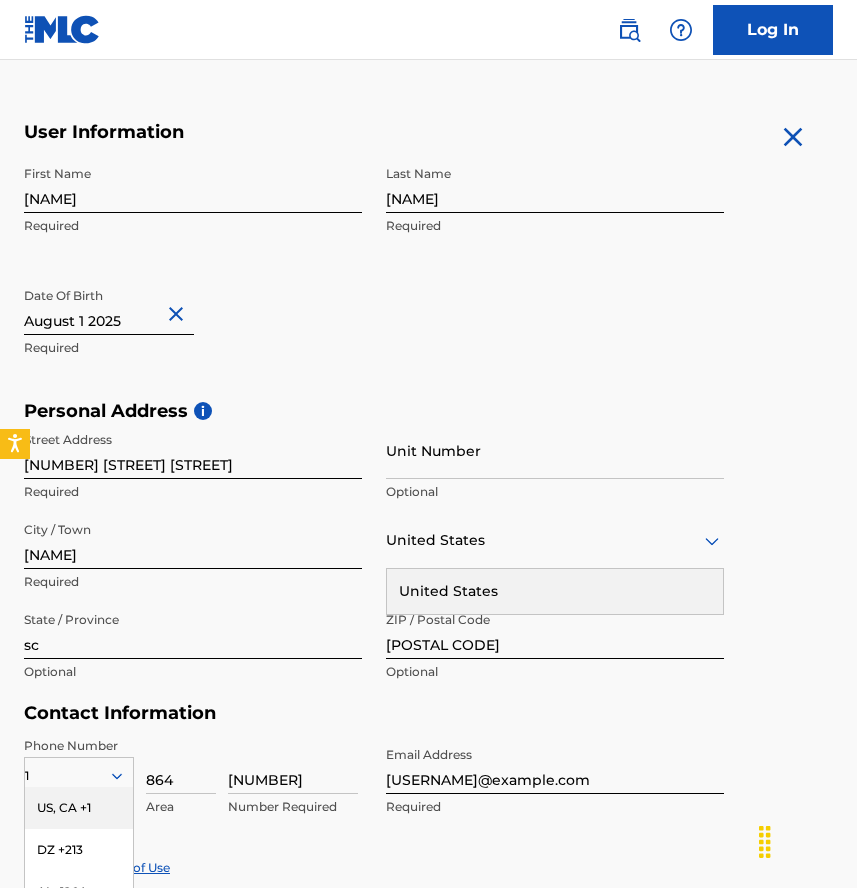 click at bounding box center [179, 314] 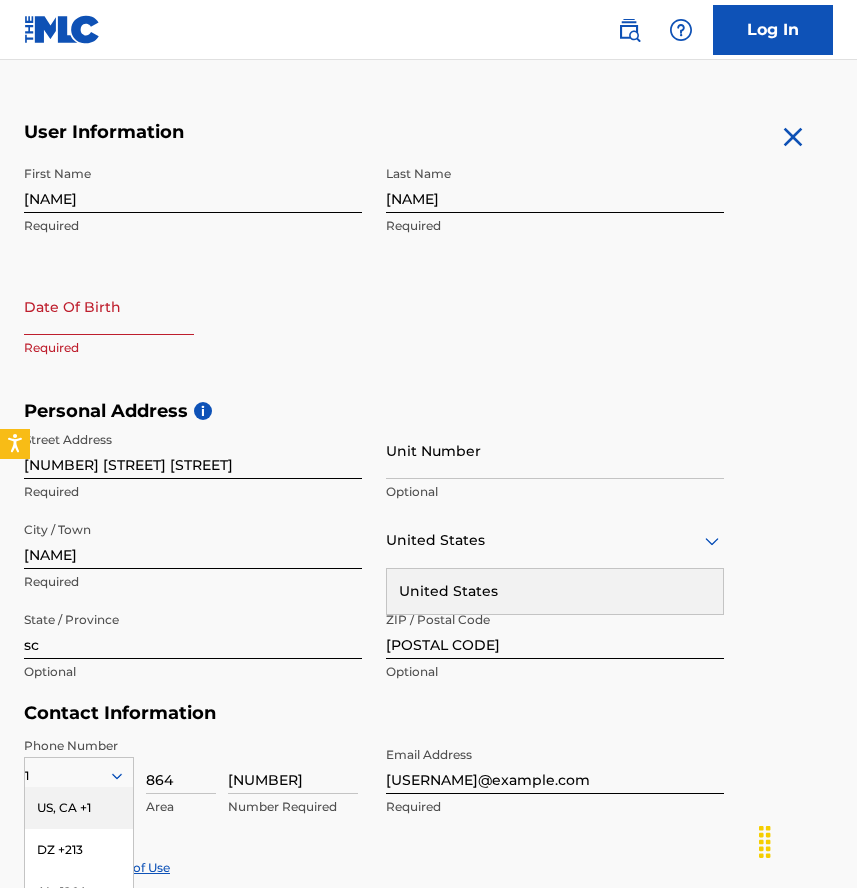 click at bounding box center (109, 306) 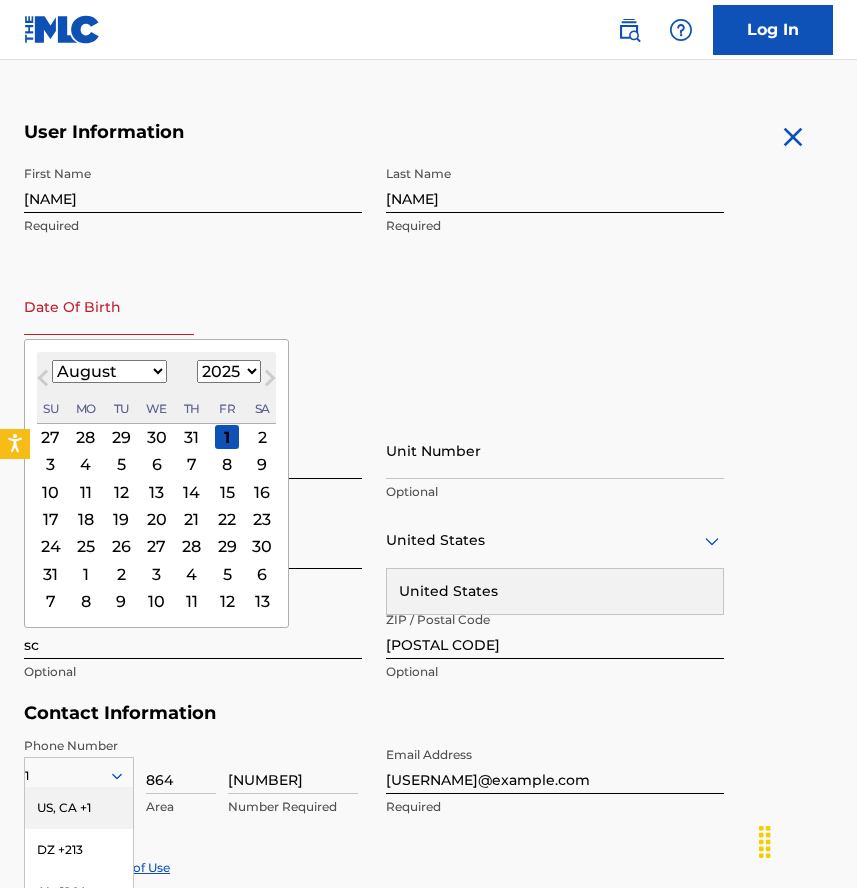 click on "January February March April May June July August September October November December" at bounding box center (109, 371) 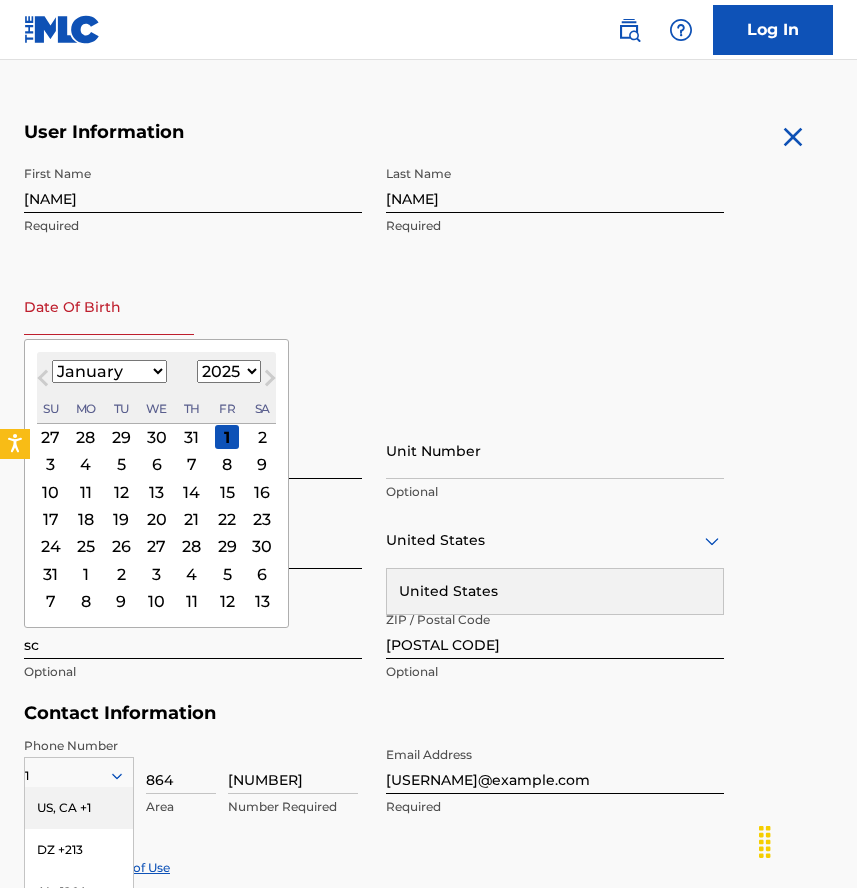 click on "January February March April May June July August September October November December" at bounding box center [109, 371] 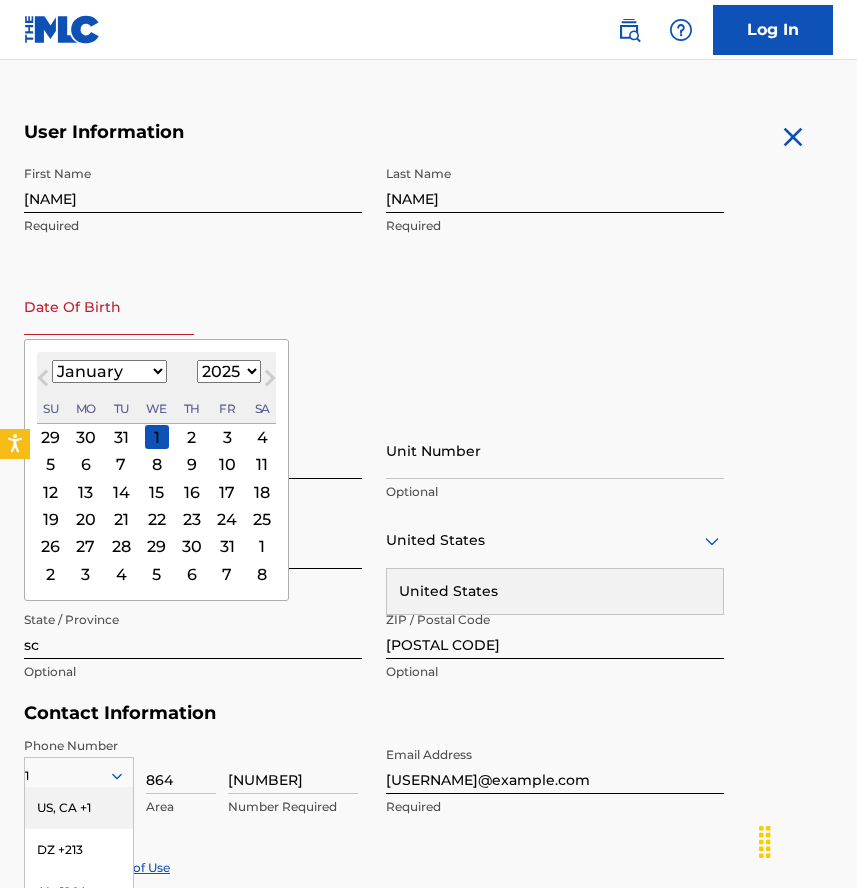 click on "1899 1900 1901 1902 1903 1904 1905 1906 1907 1908 1909 1910 1911 1912 1913 1914 1915 1916 1917 1918 1919 1920 1921 1922 1923 1924 1925 1926 1927 1928 1929 1930 1931 1932 1933 1934 1935 1936 1937 1938 1939 1940 1941 1942 1943 1944 1945 1946 1947 1948 1949 1950 1951 1952 1953 1954 1955 1956 1957 1958 1959 1960 1961 1962 1963 1964 1965 1966 1967 1968 1969 1970 1971 1972 1973 1974 1975 1976 1977 1978 1979 1980 1981 1982 1983 1984 1985 1986 1987 1988 1989 1990 1991 1992 1993 1994 1995 1996 1997 1998 1999 2000 2001 2002 2003 2004 2005 2006 2007 2008 2009 2010 2011 2012 2013 2014 2015 2016 2017 2018 2019 2020 2021 2022 2023 2024 2025 2026 2027 2028 2029 2030 2031 2032 2033 2034 2035 2036 2037 2038 2039 2040 2041 2042 2043 2044 2045 2046 2047 2048 2049 2050 2051 2052 2053 2054 2055 2056 2057 2058 2059 2060 2061 2062 2063 2064 2065 2066 2067 2068 2069 2070 2071 2072 2073 2074 2075 2076 2077 2078 2079 2080 2081 2082 2083 2084 2085 2086 2087 2088 2089 2090 2091 2092 2093 2094 2095 2096 2097 2098 2099 2100" at bounding box center [229, 371] 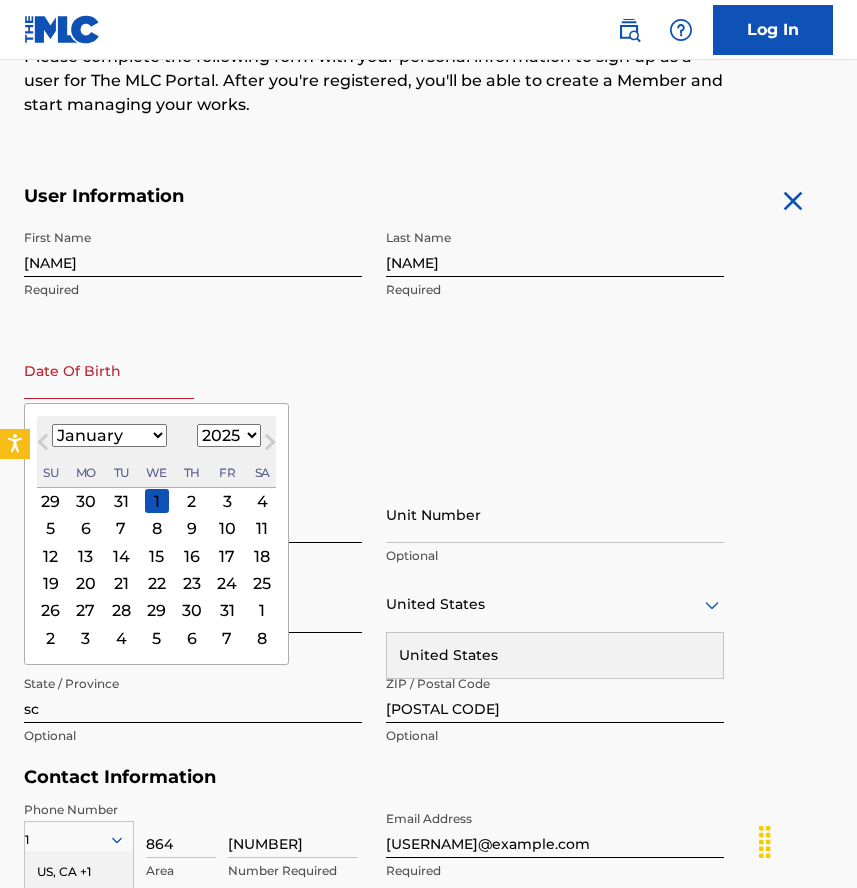scroll, scrollTop: 243, scrollLeft: 0, axis: vertical 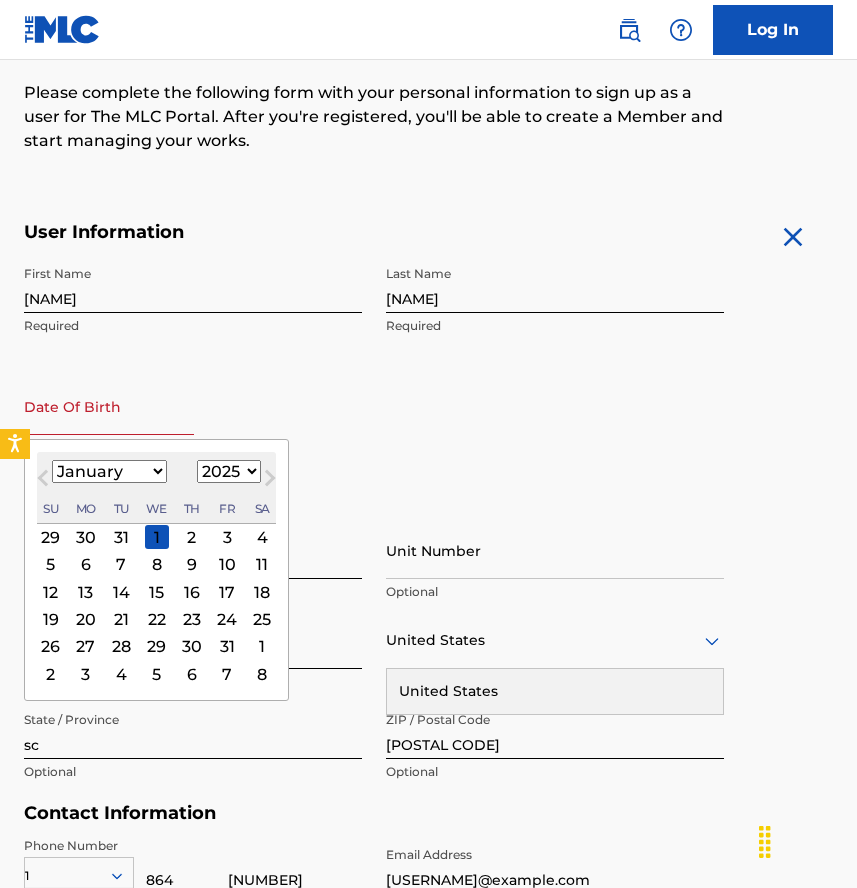 click on "1899 1900 1901 1902 1903 1904 1905 1906 1907 1908 1909 1910 1911 1912 1913 1914 1915 1916 1917 1918 1919 1920 1921 1922 1923 1924 1925 1926 1927 1928 1929 1930 1931 1932 1933 1934 1935 1936 1937 1938 1939 1940 1941 1942 1943 1944 1945 1946 1947 1948 1949 1950 1951 1952 1953 1954 1955 1956 1957 1958 1959 1960 1961 1962 1963 1964 1965 1966 1967 1968 1969 1970 1971 1972 1973 1974 1975 1976 1977 1978 1979 1980 1981 1982 1983 1984 1985 1986 1987 1988 1989 1990 1991 1992 1993 1994 1995 1996 1997 1998 1999 2000 2001 2002 2003 2004 2005 2006 2007 2008 2009 2010 2011 2012 2013 2014 2015 2016 2017 2018 2019 2020 2021 2022 2023 2024 2025 2026 2027 2028 2029 2030 2031 2032 2033 2034 2035 2036 2037 2038 2039 2040 2041 2042 2043 2044 2045 2046 2047 2048 2049 2050 2051 2052 2053 2054 2055 2056 2057 2058 2059 2060 2061 2062 2063 2064 2065 2066 2067 2068 2069 2070 2071 2072 2073 2074 2075 2076 2077 2078 2079 2080 2081 2082 2083 2084 2085 2086 2087 2088 2089 2090 2091 2092 2093 2094 2095 2096 2097 2098 2099 2100" at bounding box center [229, 471] 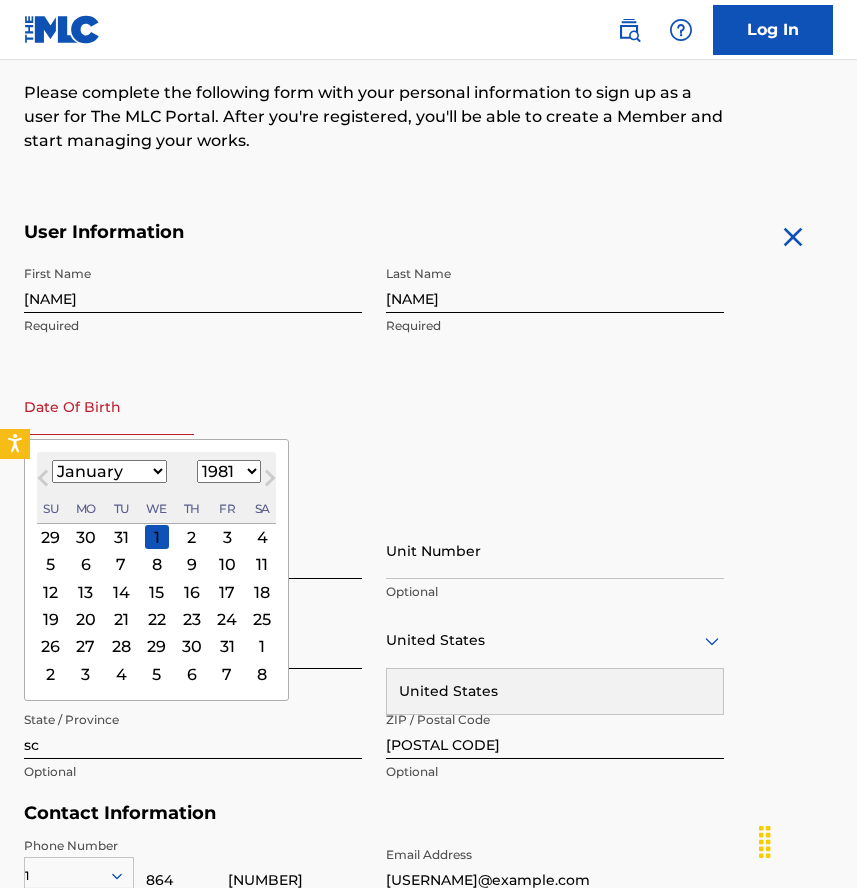 click on "1899 1900 1901 1902 1903 1904 1905 1906 1907 1908 1909 1910 1911 1912 1913 1914 1915 1916 1917 1918 1919 1920 1921 1922 1923 1924 1925 1926 1927 1928 1929 1930 1931 1932 1933 1934 1935 1936 1937 1938 1939 1940 1941 1942 1943 1944 1945 1946 1947 1948 1949 1950 1951 1952 1953 1954 1955 1956 1957 1958 1959 1960 1961 1962 1963 1964 1965 1966 1967 1968 1969 1970 1971 1972 1973 1974 1975 1976 1977 1978 1979 1980 1981 1982 1983 1984 1985 1986 1987 1988 1989 1990 1991 1992 1993 1994 1995 1996 1997 1998 1999 2000 2001 2002 2003 2004 2005 2006 2007 2008 2009 2010 2011 2012 2013 2014 2015 2016 2017 2018 2019 2020 2021 2022 2023 2024 2025 2026 2027 2028 2029 2030 2031 2032 2033 2034 2035 2036 2037 2038 2039 2040 2041 2042 2043 2044 2045 2046 2047 2048 2049 2050 2051 2052 2053 2054 2055 2056 2057 2058 2059 2060 2061 2062 2063 2064 2065 2066 2067 2068 2069 2070 2071 2072 2073 2074 2075 2076 2077 2078 2079 2080 2081 2082 2083 2084 2085 2086 2087 2088 2089 2090 2091 2092 2093 2094 2095 2096 2097 2098 2099 2100" at bounding box center (229, 471) 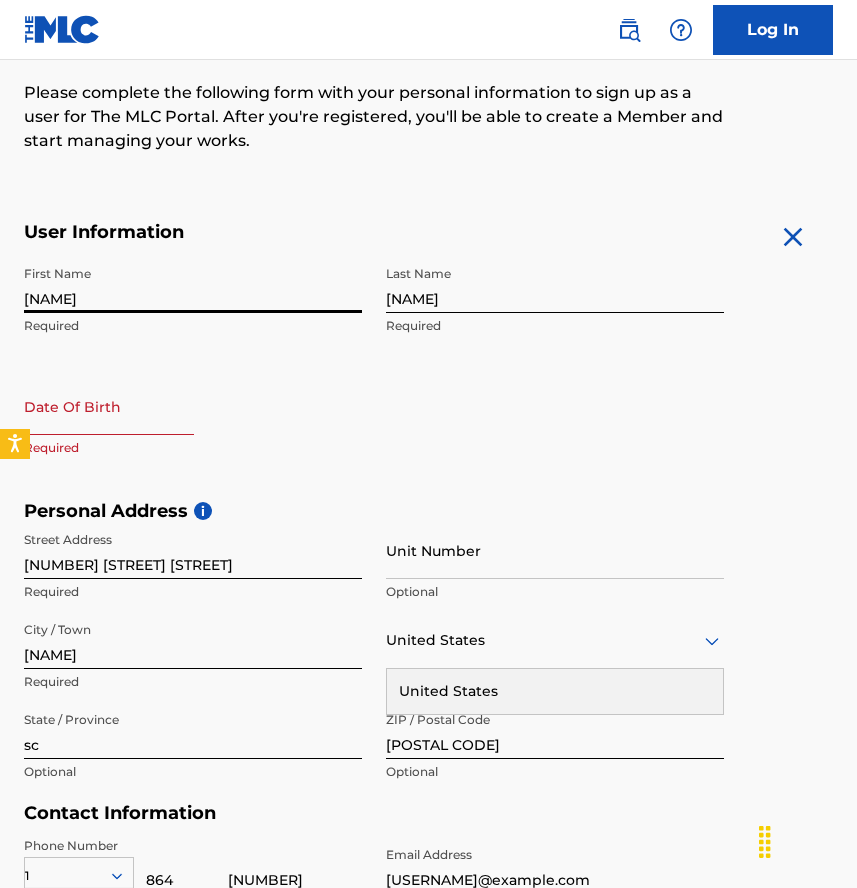 click on "flomingo" at bounding box center (193, 284) 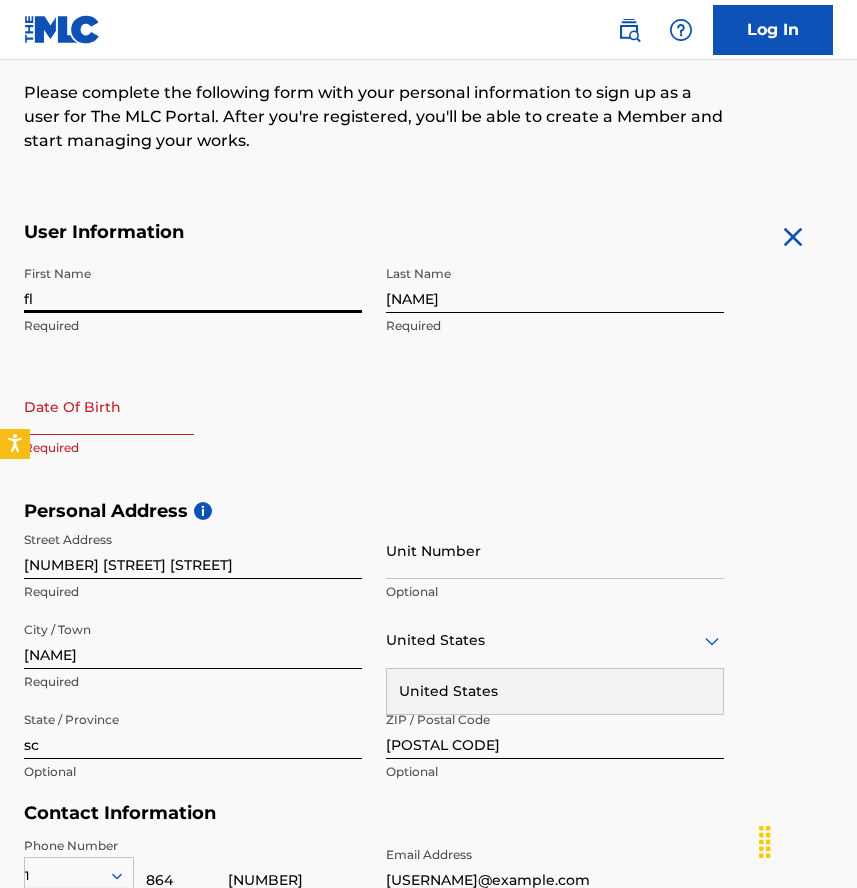 type on "f" 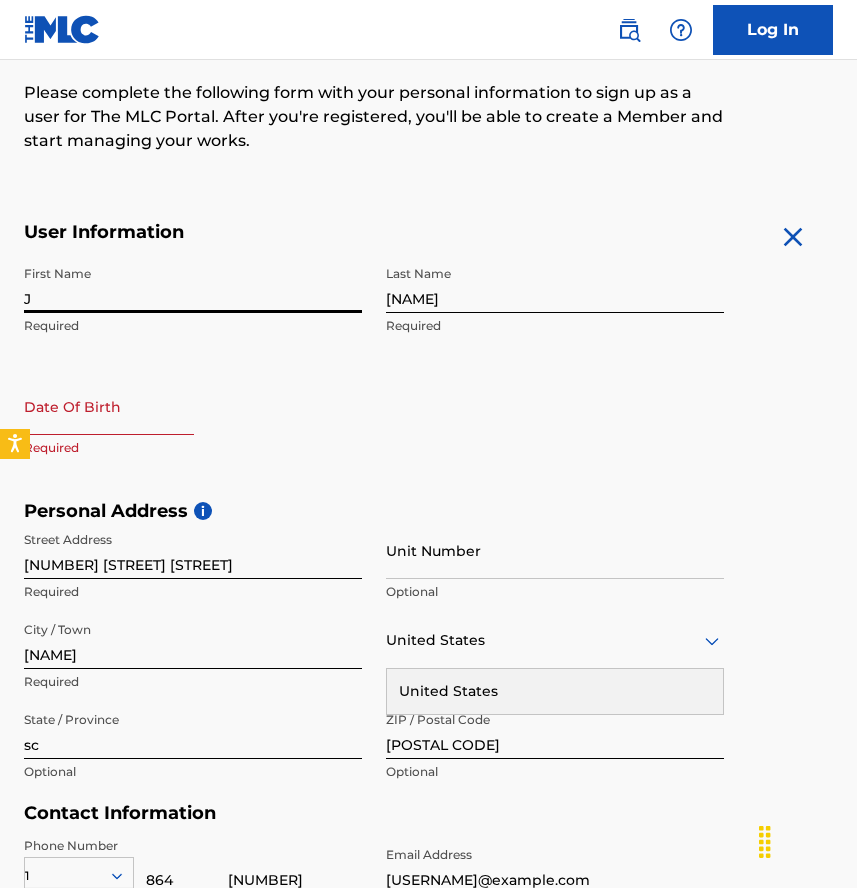 click on "J" at bounding box center (193, 284) 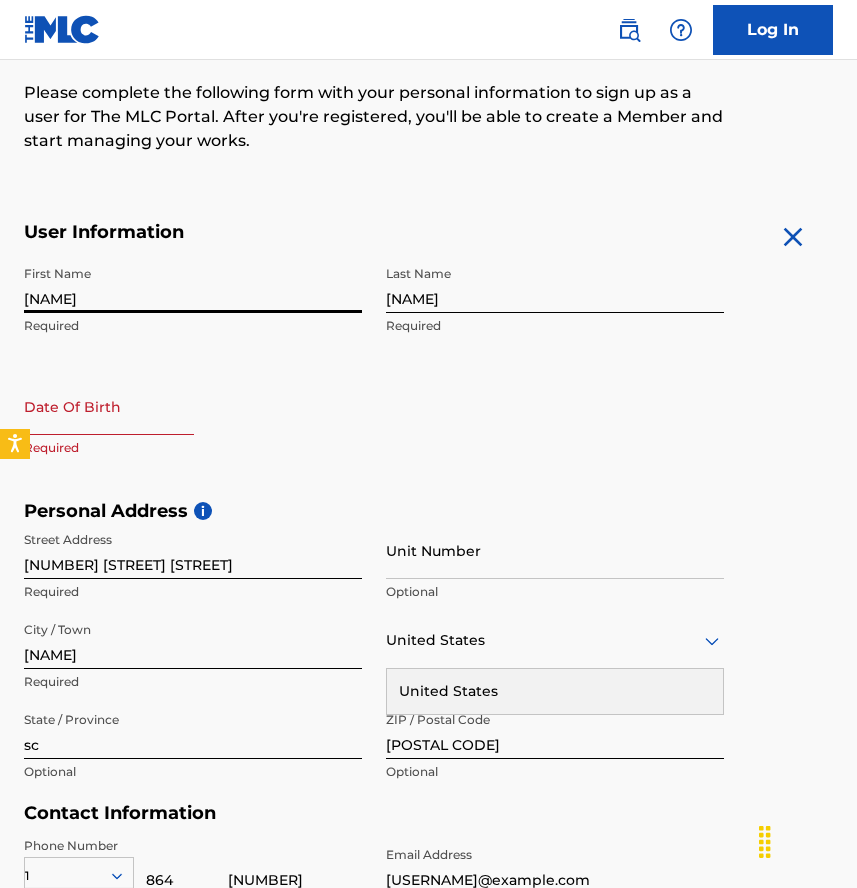 select on "7" 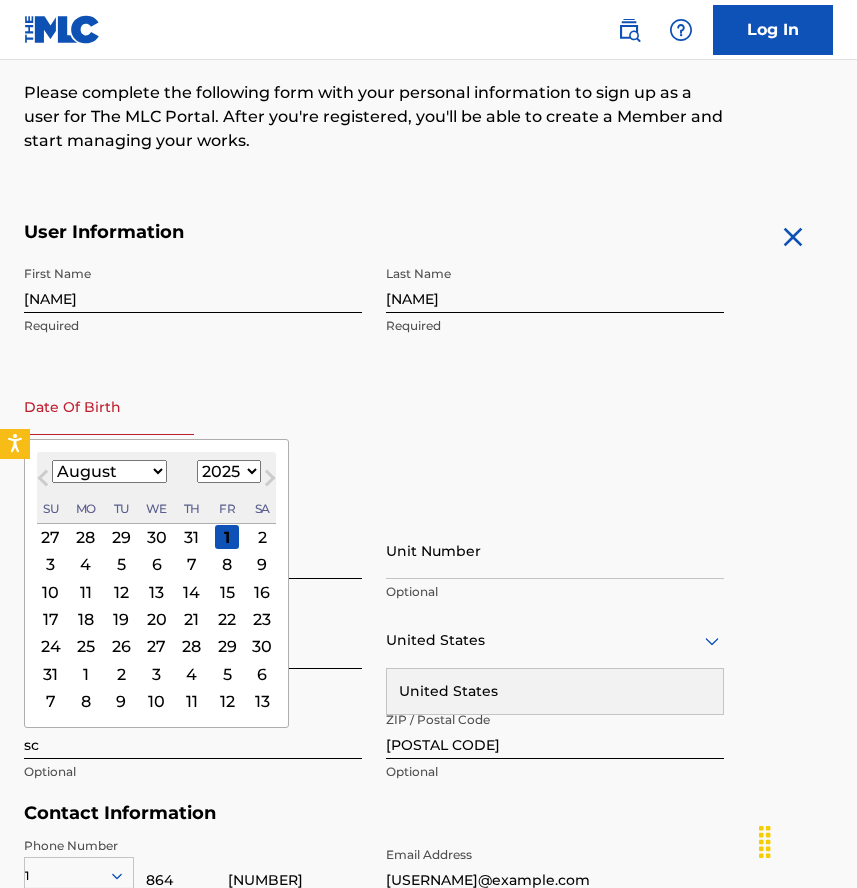click at bounding box center (109, 406) 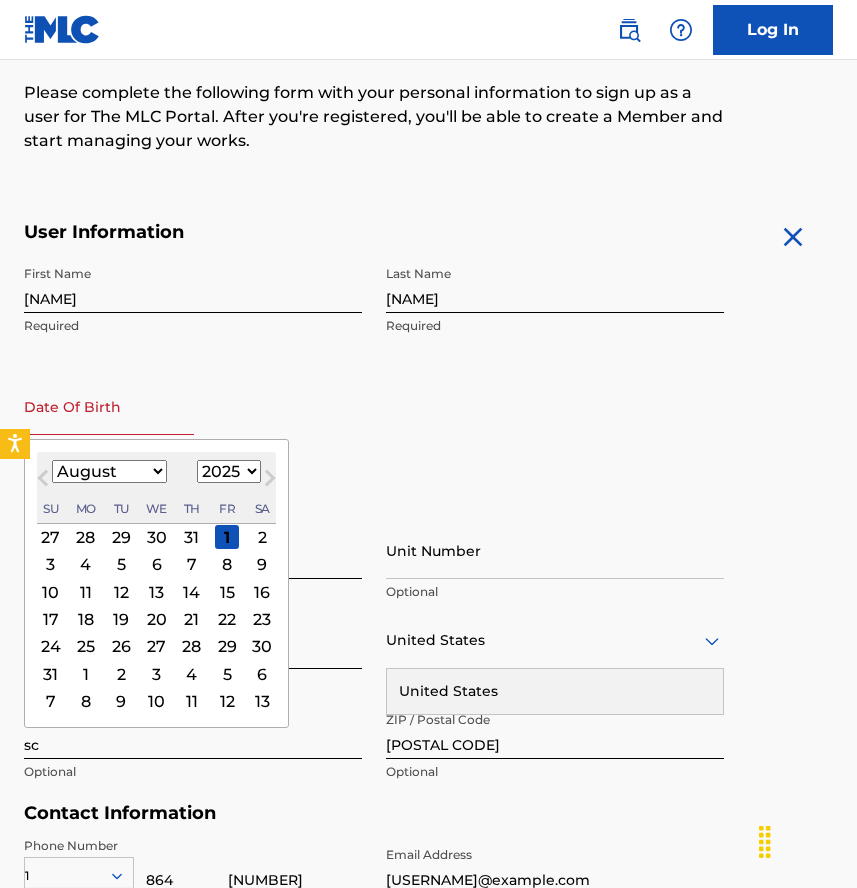 select on "0" 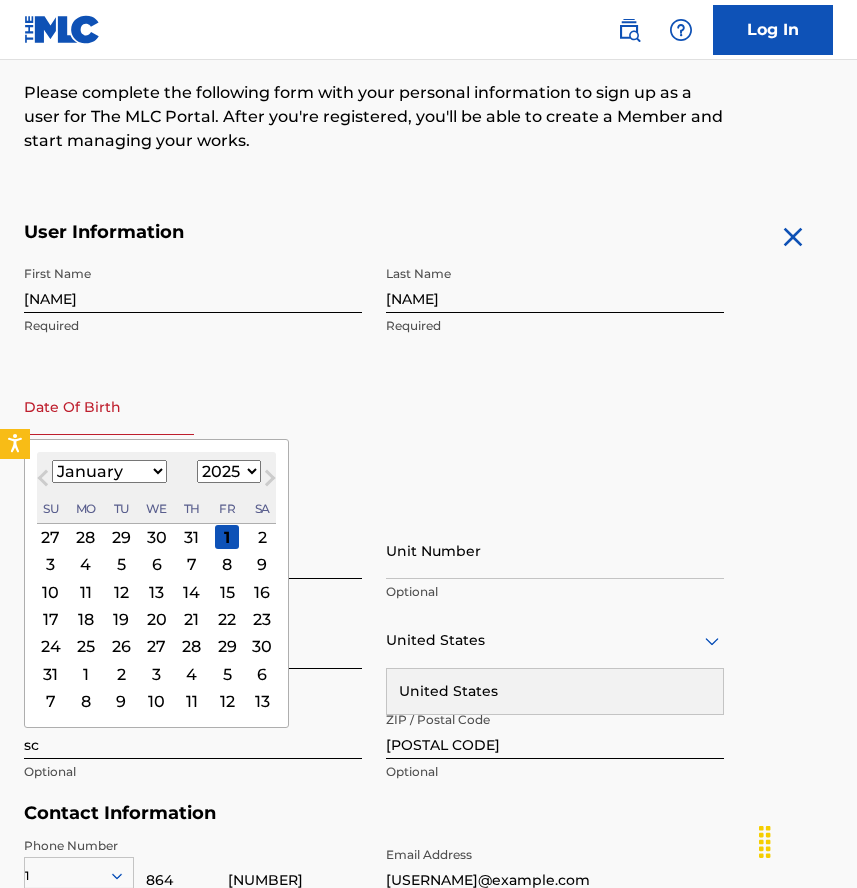 click on "January February March April May June July August September October November December" at bounding box center (109, 471) 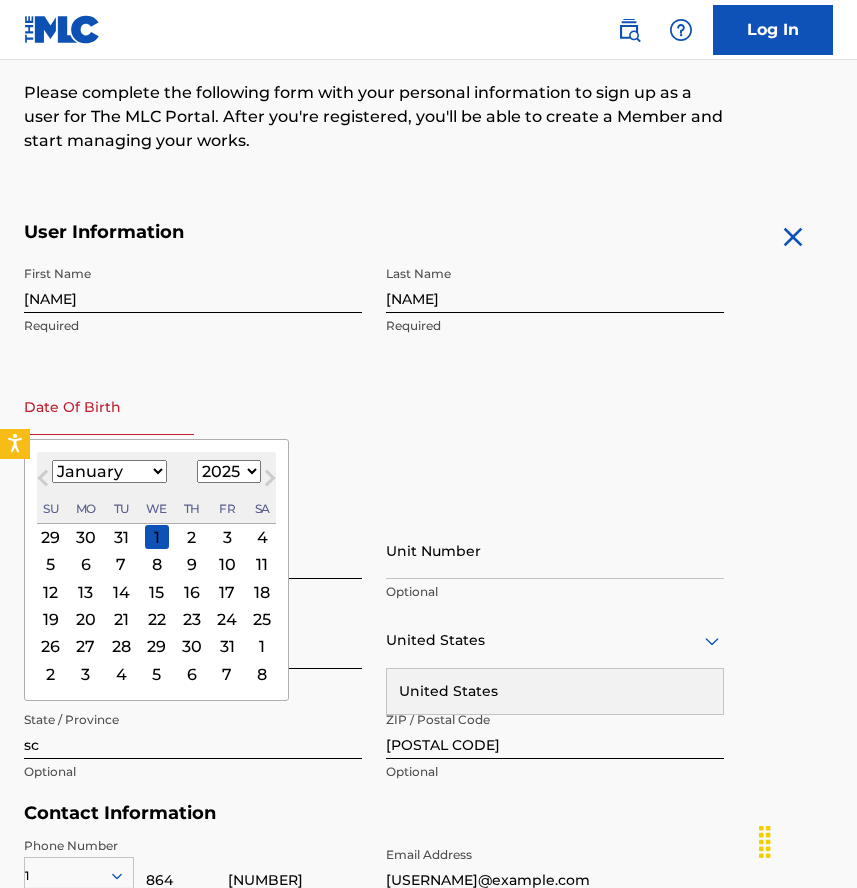 click on "1899 1900 1901 1902 1903 1904 1905 1906 1907 1908 1909 1910 1911 1912 1913 1914 1915 1916 1917 1918 1919 1920 1921 1922 1923 1924 1925 1926 1927 1928 1929 1930 1931 1932 1933 1934 1935 1936 1937 1938 1939 1940 1941 1942 1943 1944 1945 1946 1947 1948 1949 1950 1951 1952 1953 1954 1955 1956 1957 1958 1959 1960 1961 1962 1963 1964 1965 1966 1967 1968 1969 1970 1971 1972 1973 1974 1975 1976 1977 1978 1979 1980 1981 1982 1983 1984 1985 1986 1987 1988 1989 1990 1991 1992 1993 1994 1995 1996 1997 1998 1999 2000 2001 2002 2003 2004 2005 2006 2007 2008 2009 2010 2011 2012 2013 2014 2015 2016 2017 2018 2019 2020 2021 2022 2023 2024 2025 2026 2027 2028 2029 2030 2031 2032 2033 2034 2035 2036 2037 2038 2039 2040 2041 2042 2043 2044 2045 2046 2047 2048 2049 2050 2051 2052 2053 2054 2055 2056 2057 2058 2059 2060 2061 2062 2063 2064 2065 2066 2067 2068 2069 2070 2071 2072 2073 2074 2075 2076 2077 2078 2079 2080 2081 2082 2083 2084 2085 2086 2087 2088 2089 2090 2091 2092 2093 2094 2095 2096 2097 2098 2099 2100" at bounding box center [229, 471] 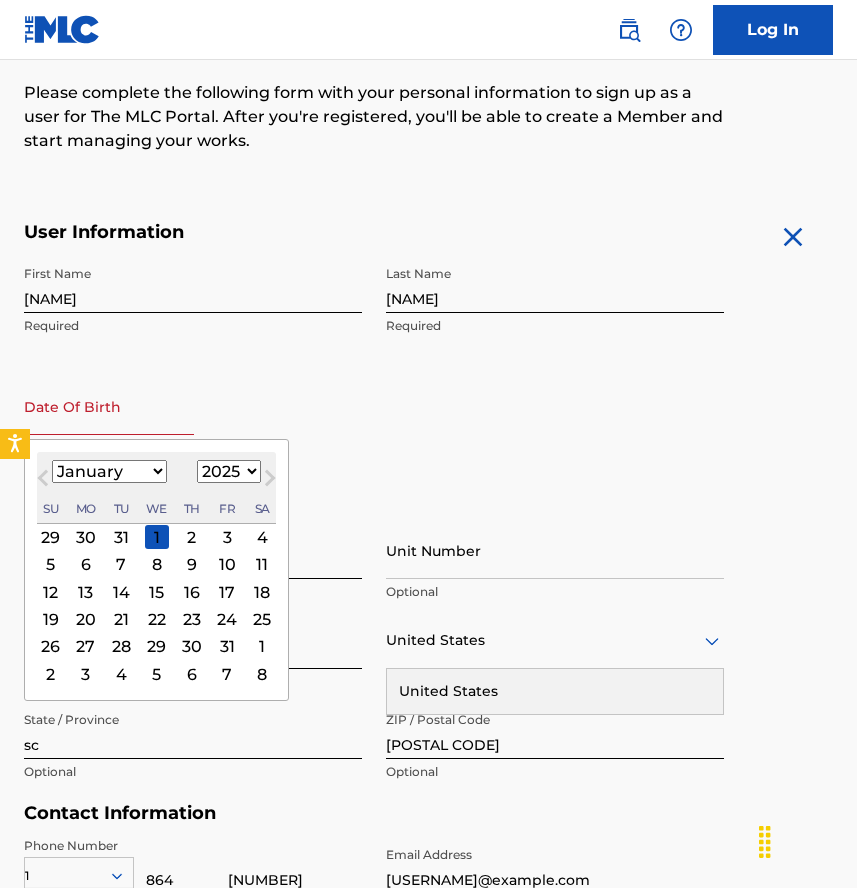 click on "3" at bounding box center [227, 537] 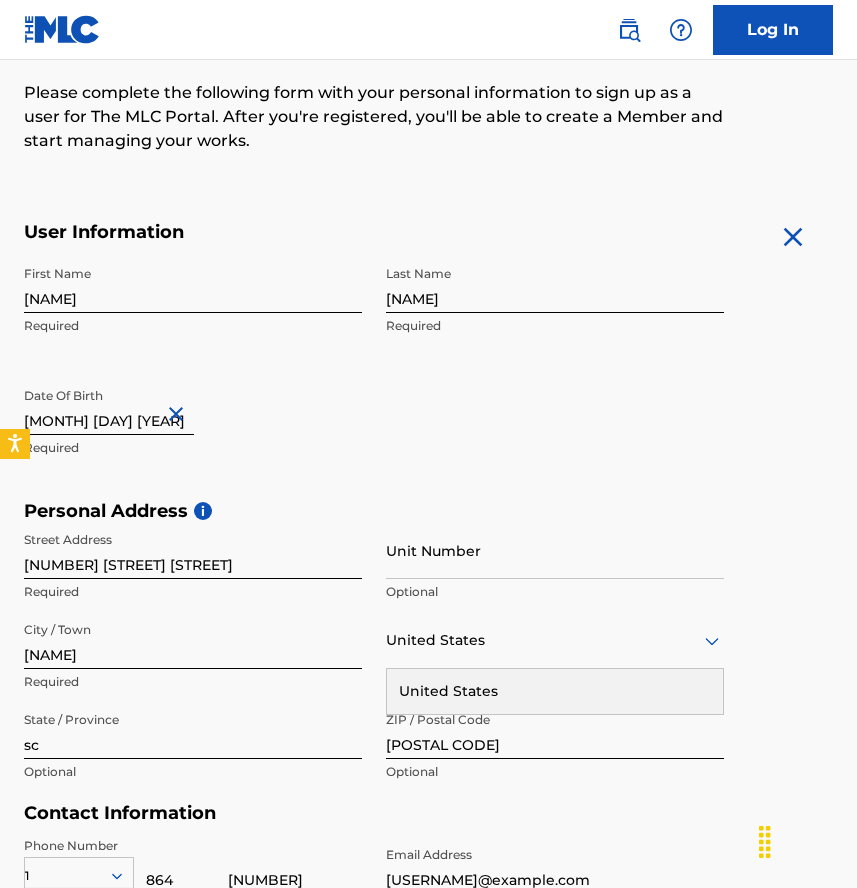 click at bounding box center (179, 414) 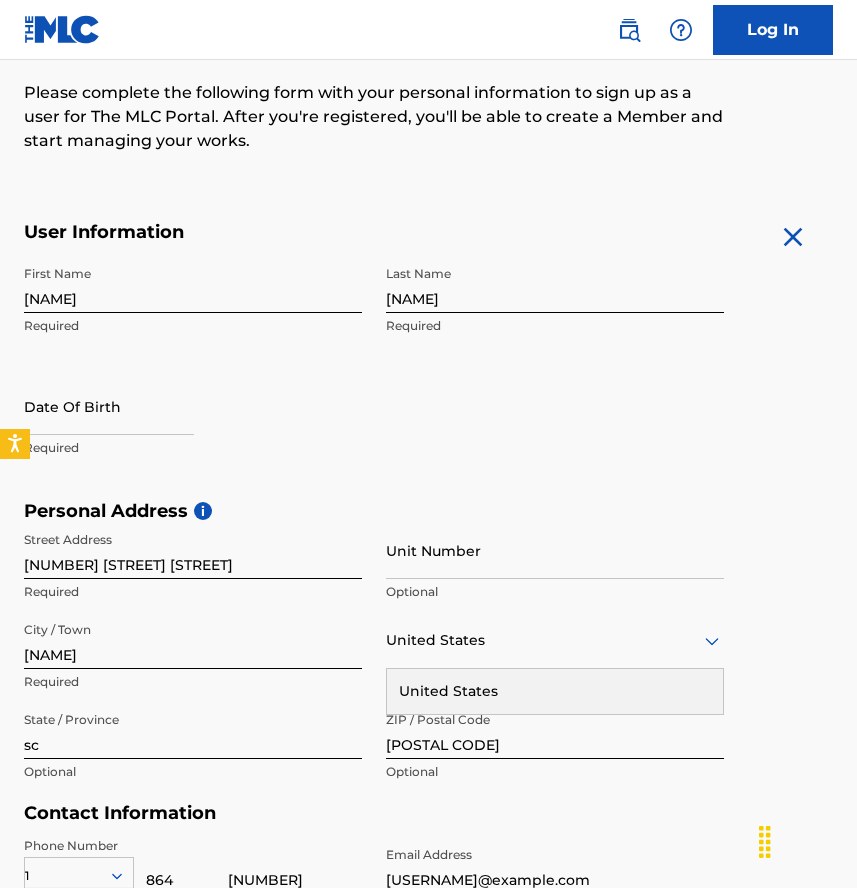 click at bounding box center (109, 406) 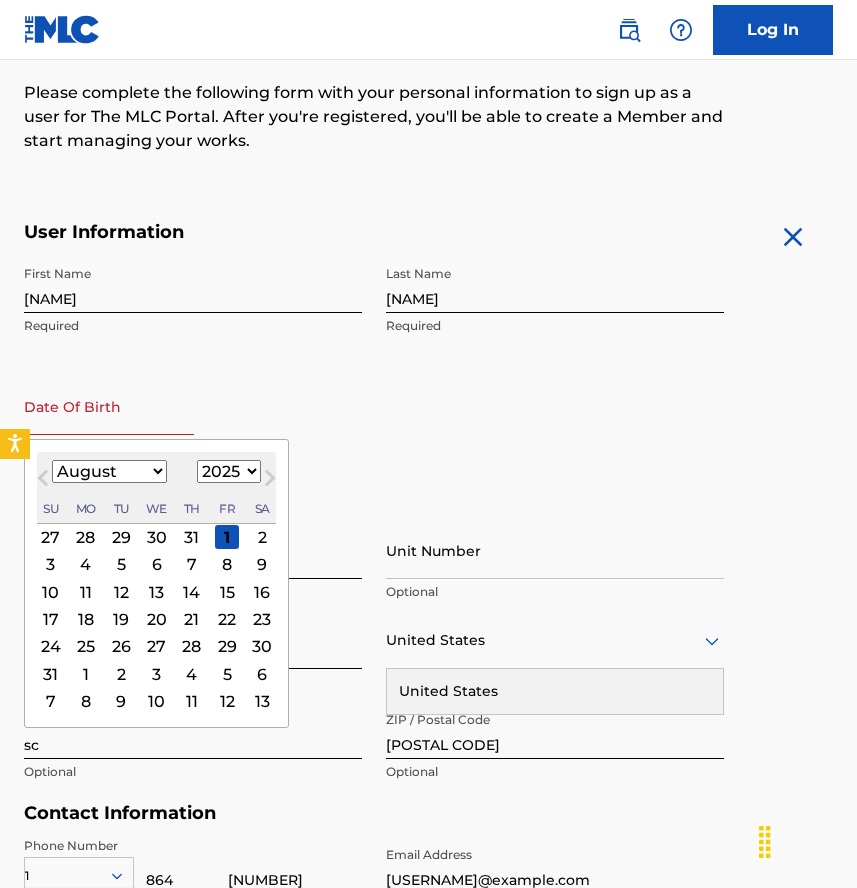 click on "1899 1900 1901 1902 1903 1904 1905 1906 1907 1908 1909 1910 1911 1912 1913 1914 1915 1916 1917 1918 1919 1920 1921 1922 1923 1924 1925 1926 1927 1928 1929 1930 1931 1932 1933 1934 1935 1936 1937 1938 1939 1940 1941 1942 1943 1944 1945 1946 1947 1948 1949 1950 1951 1952 1953 1954 1955 1956 1957 1958 1959 1960 1961 1962 1963 1964 1965 1966 1967 1968 1969 1970 1971 1972 1973 1974 1975 1976 1977 1978 1979 1980 1981 1982 1983 1984 1985 1986 1987 1988 1989 1990 1991 1992 1993 1994 1995 1996 1997 1998 1999 2000 2001 2002 2003 2004 2005 2006 2007 2008 2009 2010 2011 2012 2013 2014 2015 2016 2017 2018 2019 2020 2021 2022 2023 2024 2025 2026 2027 2028 2029 2030 2031 2032 2033 2034 2035 2036 2037 2038 2039 2040 2041 2042 2043 2044 2045 2046 2047 2048 2049 2050 2051 2052 2053 2054 2055 2056 2057 2058 2059 2060 2061 2062 2063 2064 2065 2066 2067 2068 2069 2070 2071 2072 2073 2074 2075 2076 2077 2078 2079 2080 2081 2082 2083 2084 2085 2086 2087 2088 2089 2090 2091 2092 2093 2094 2095 2096 2097 2098 2099 2100" at bounding box center [229, 471] 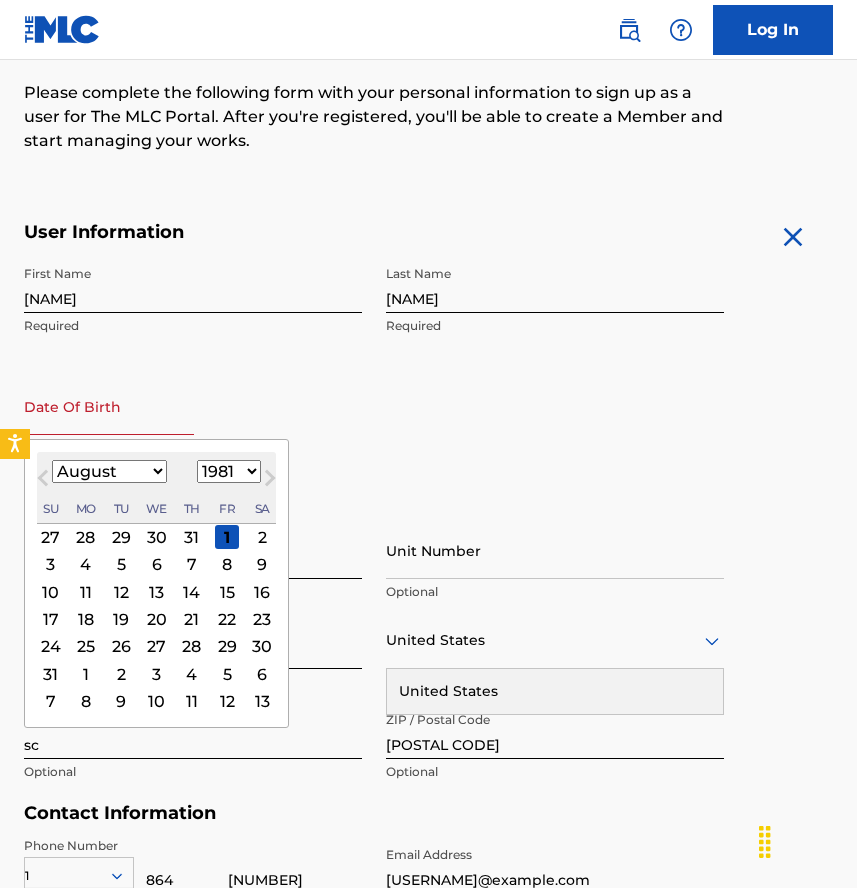 click on "1899 1900 1901 1902 1903 1904 1905 1906 1907 1908 1909 1910 1911 1912 1913 1914 1915 1916 1917 1918 1919 1920 1921 1922 1923 1924 1925 1926 1927 1928 1929 1930 1931 1932 1933 1934 1935 1936 1937 1938 1939 1940 1941 1942 1943 1944 1945 1946 1947 1948 1949 1950 1951 1952 1953 1954 1955 1956 1957 1958 1959 1960 1961 1962 1963 1964 1965 1966 1967 1968 1969 1970 1971 1972 1973 1974 1975 1976 1977 1978 1979 1980 1981 1982 1983 1984 1985 1986 1987 1988 1989 1990 1991 1992 1993 1994 1995 1996 1997 1998 1999 2000 2001 2002 2003 2004 2005 2006 2007 2008 2009 2010 2011 2012 2013 2014 2015 2016 2017 2018 2019 2020 2021 2022 2023 2024 2025 2026 2027 2028 2029 2030 2031 2032 2033 2034 2035 2036 2037 2038 2039 2040 2041 2042 2043 2044 2045 2046 2047 2048 2049 2050 2051 2052 2053 2054 2055 2056 2057 2058 2059 2060 2061 2062 2063 2064 2065 2066 2067 2068 2069 2070 2071 2072 2073 2074 2075 2076 2077 2078 2079 2080 2081 2082 2083 2084 2085 2086 2087 2088 2089 2090 2091 2092 2093 2094 2095 2096 2097 2098 2099 2100" at bounding box center (229, 471) 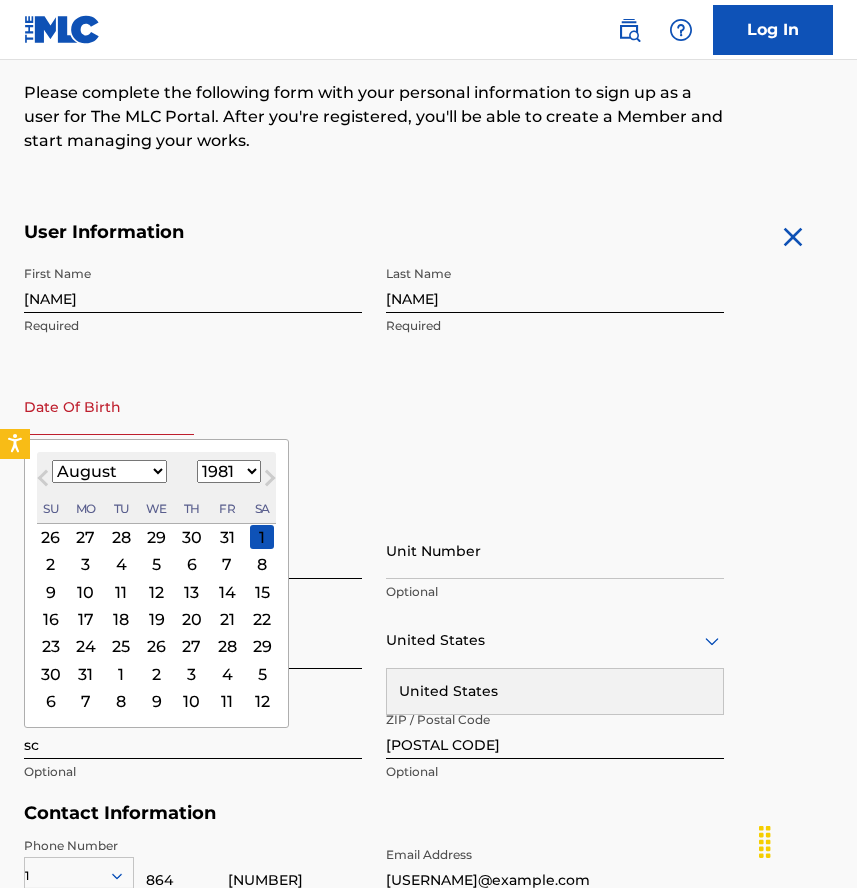 click on "January February March April May June July August September October November December" at bounding box center [109, 471] 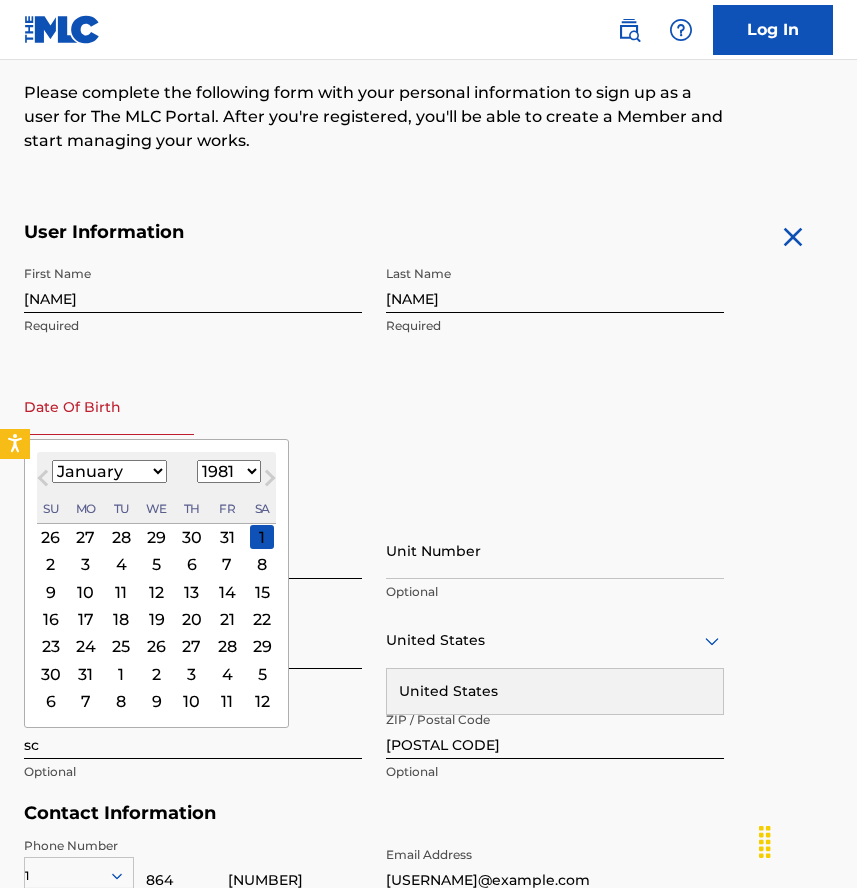 click on "January February March April May June July August September October November December" at bounding box center [109, 471] 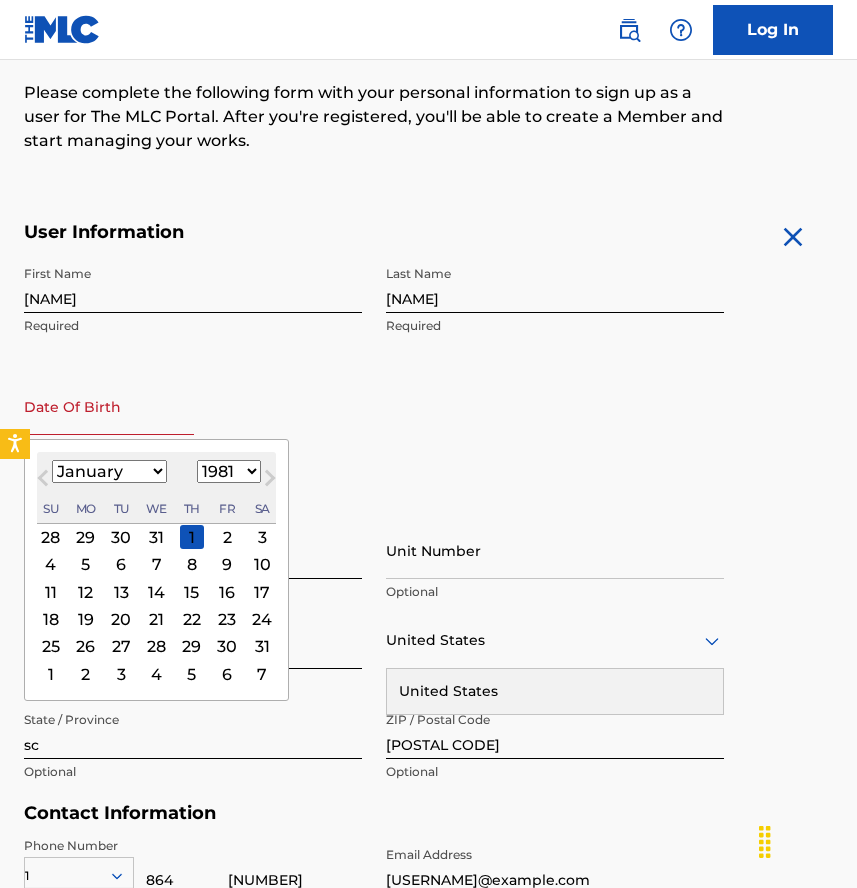 click on "3" at bounding box center (262, 537) 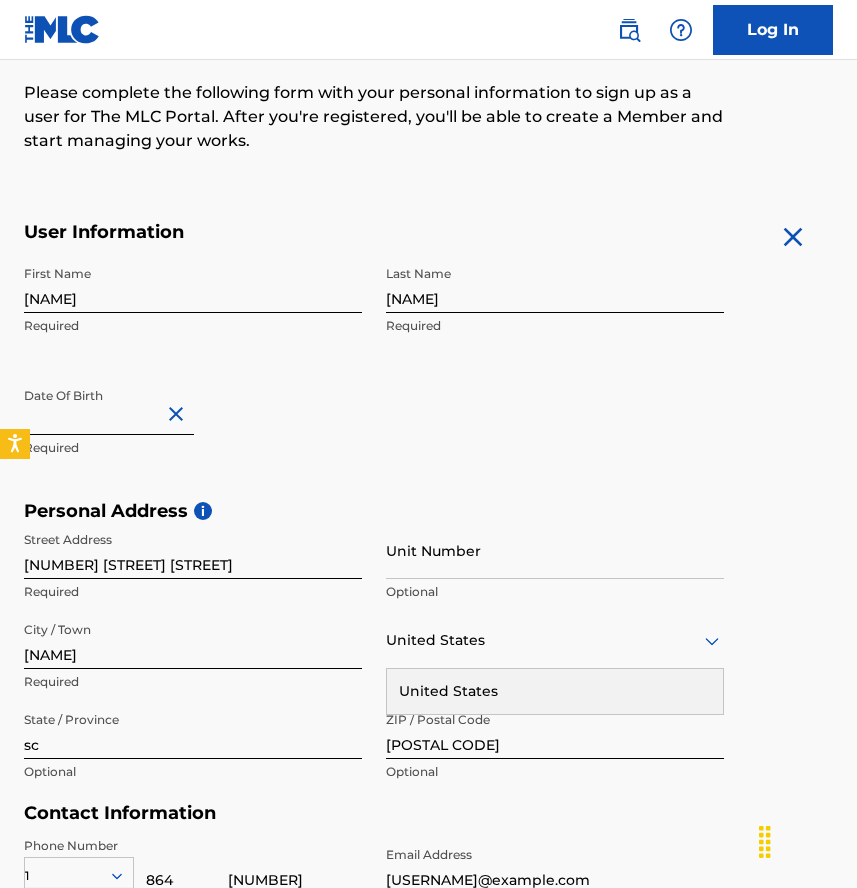 type on "January 3 1981" 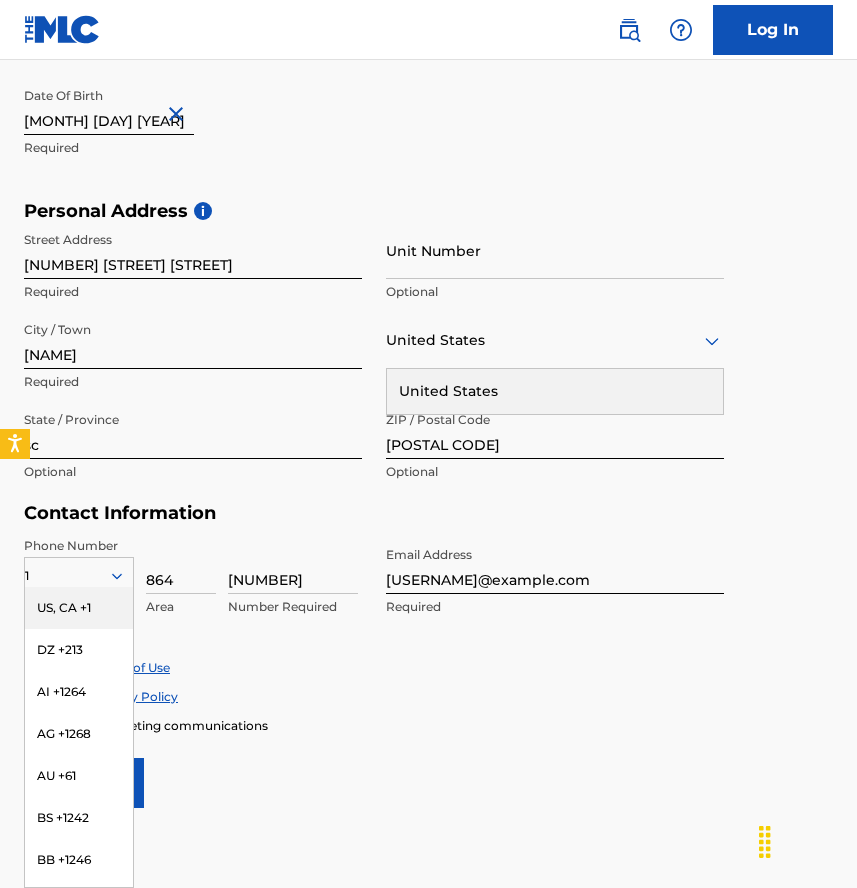 scroll, scrollTop: 643, scrollLeft: 0, axis: vertical 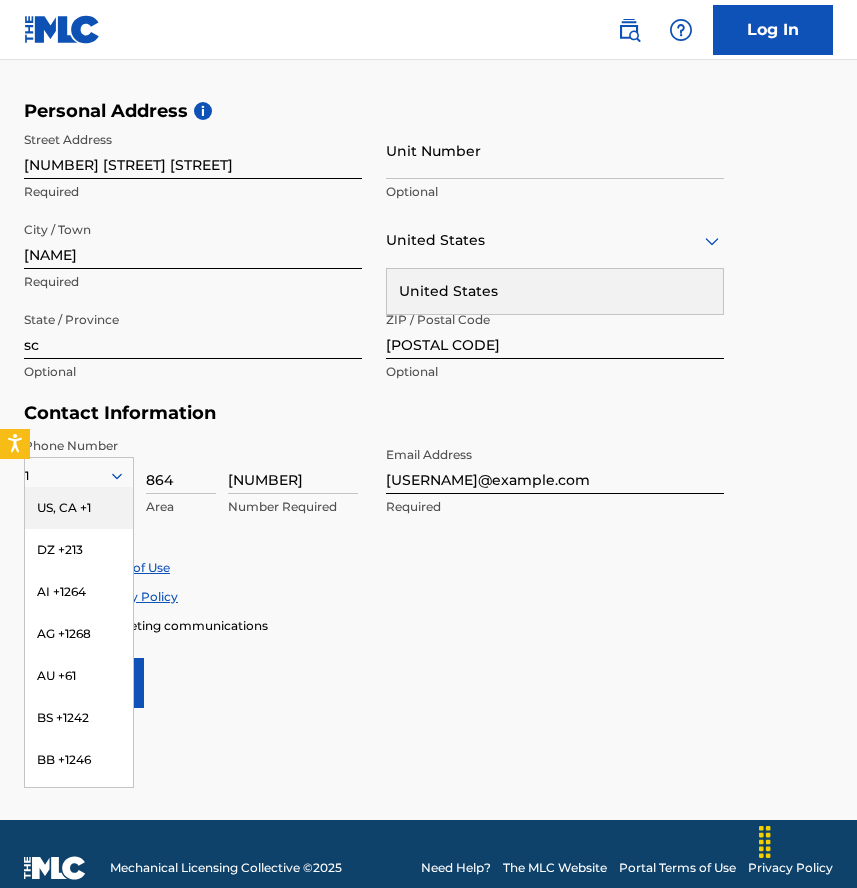 click on "US, CA +1" at bounding box center [79, 508] 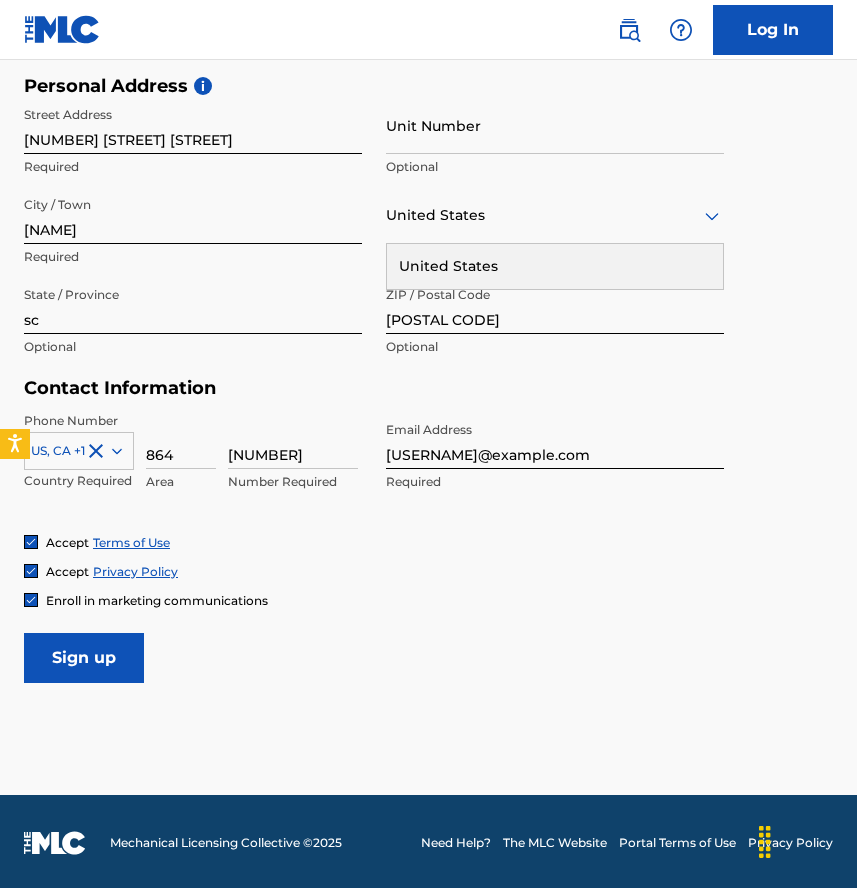 scroll, scrollTop: 671, scrollLeft: 0, axis: vertical 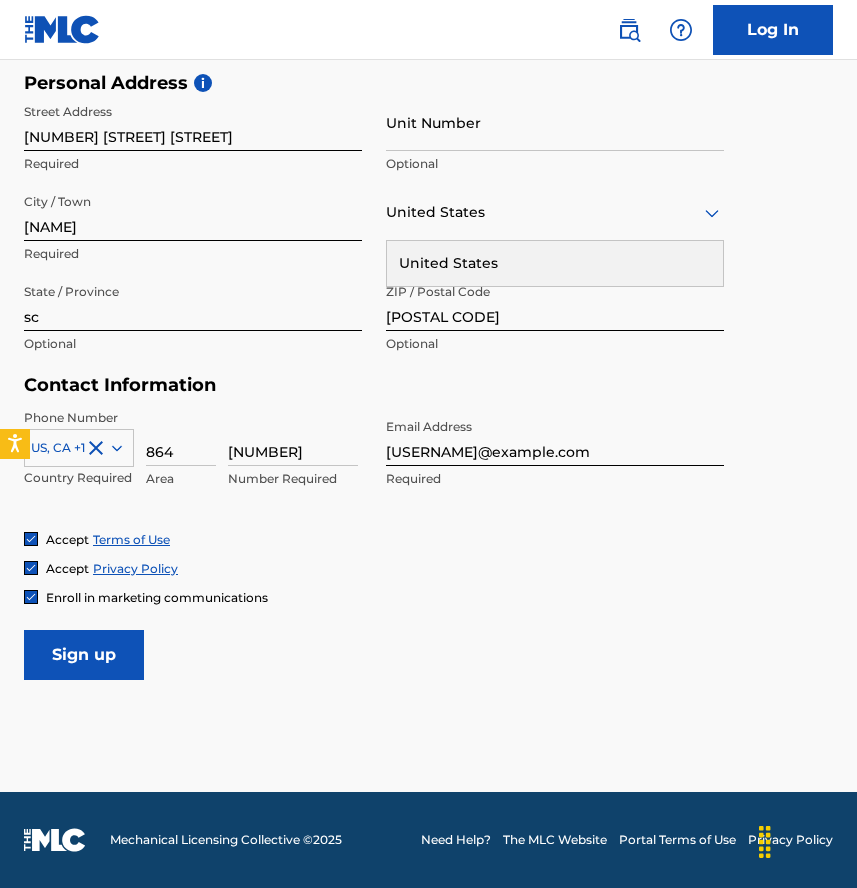 click on "Sign up" at bounding box center (84, 655) 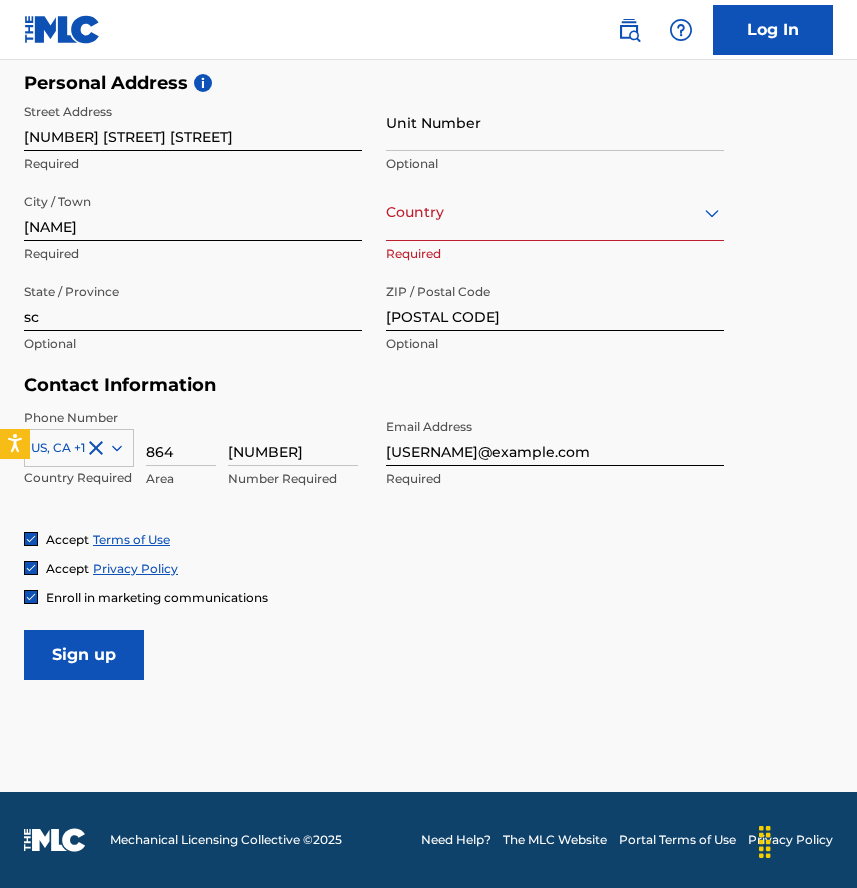click on "Sign up" at bounding box center (84, 655) 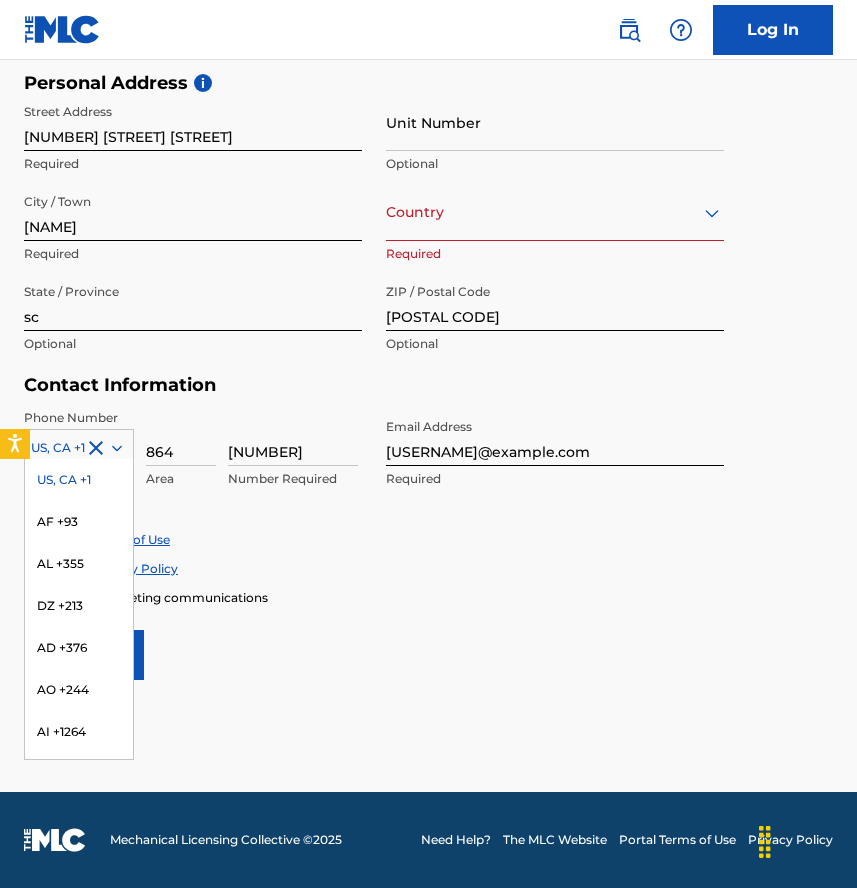 click at bounding box center [79, 448] 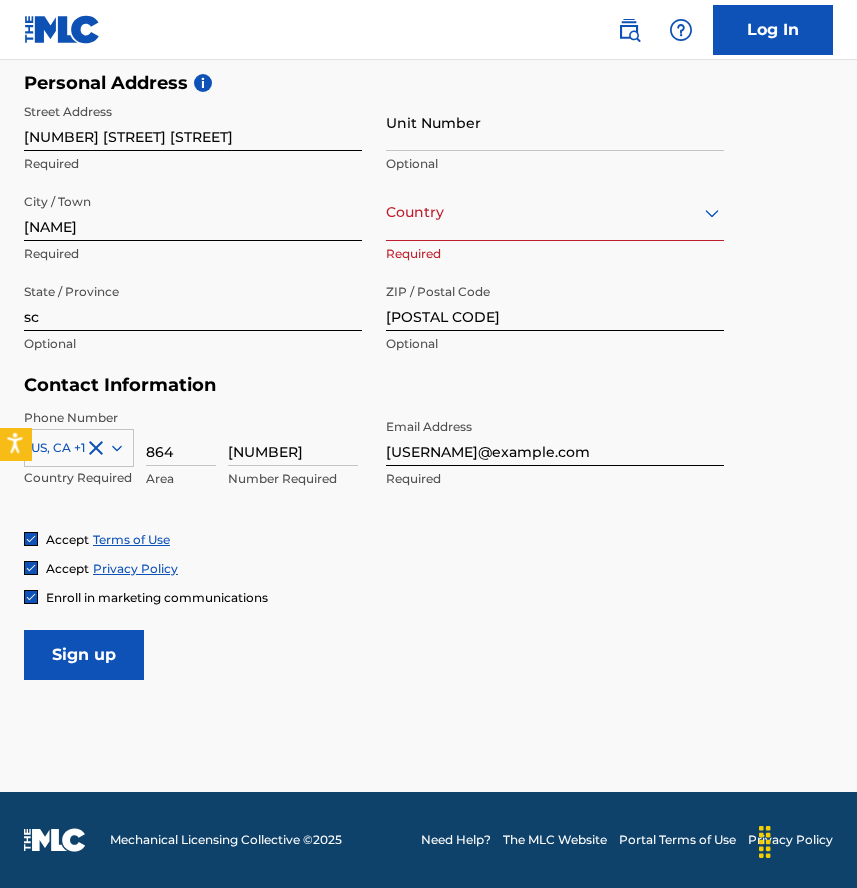 drag, startPoint x: 11, startPoint y: 433, endPoint x: 11, endPoint y: 490, distance: 57 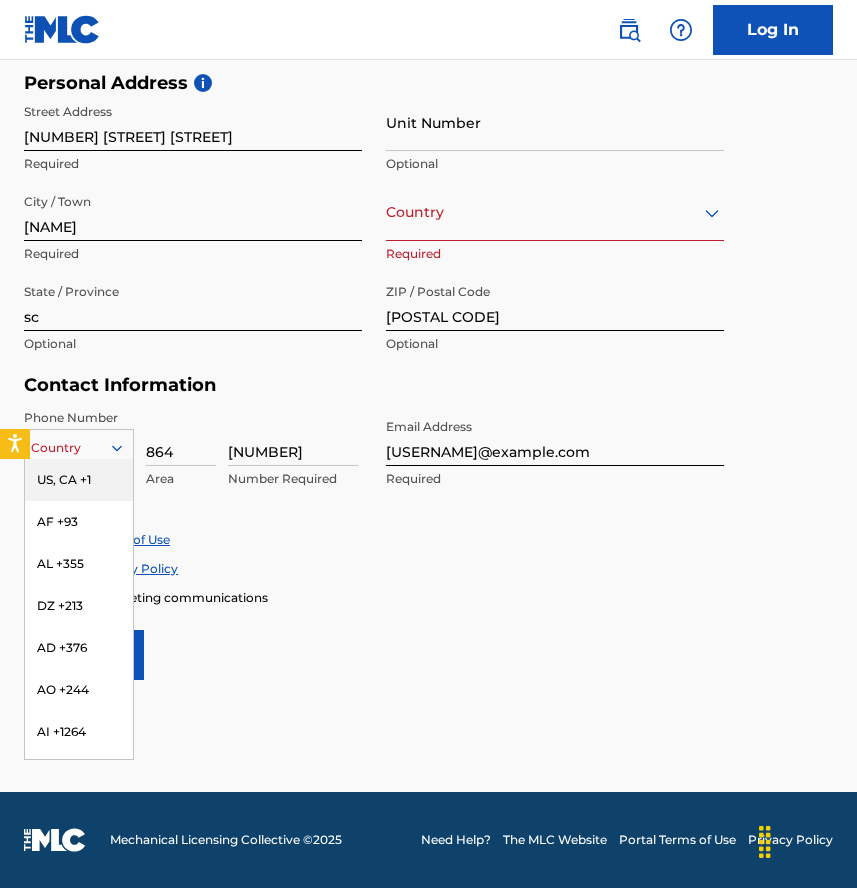 click 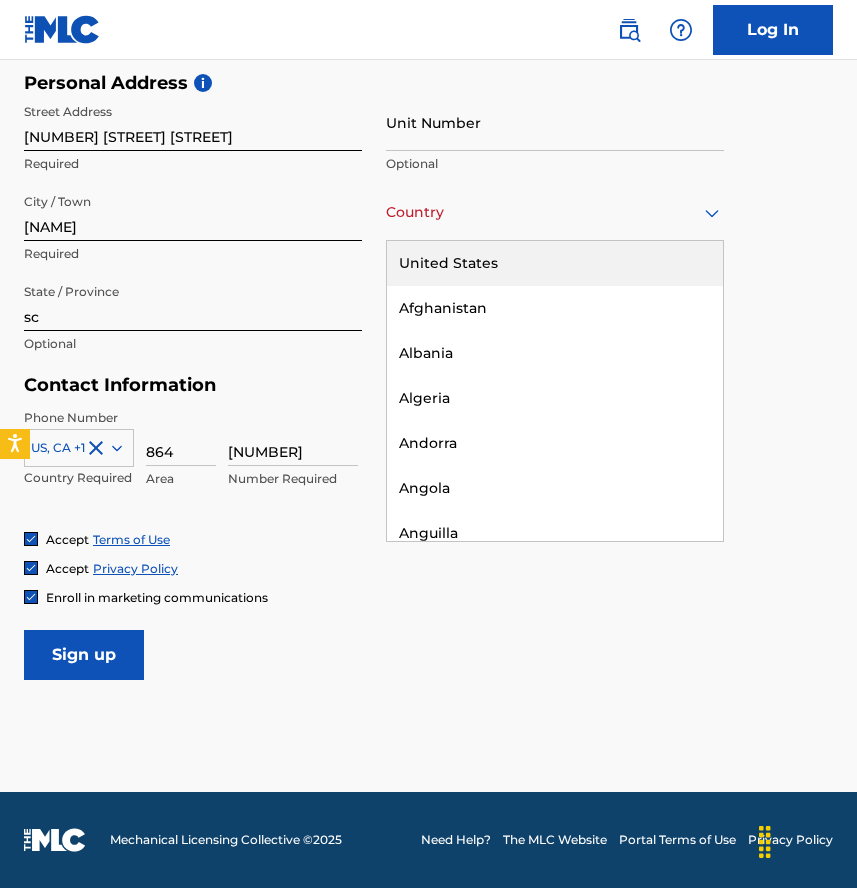click on "Country" at bounding box center [555, 212] 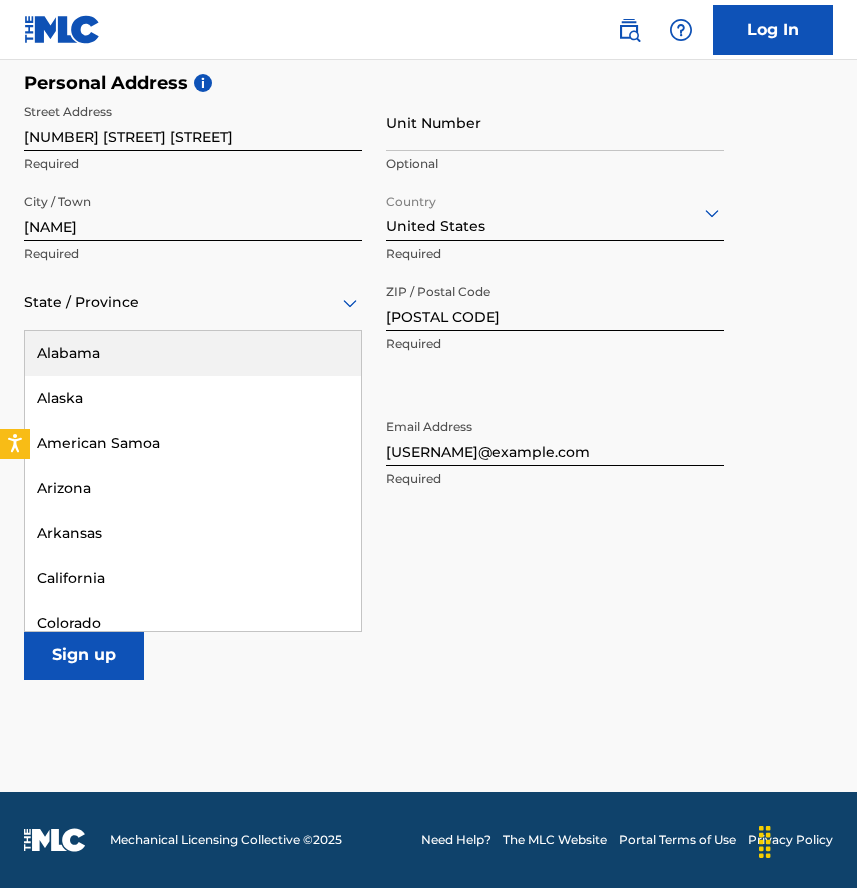 click 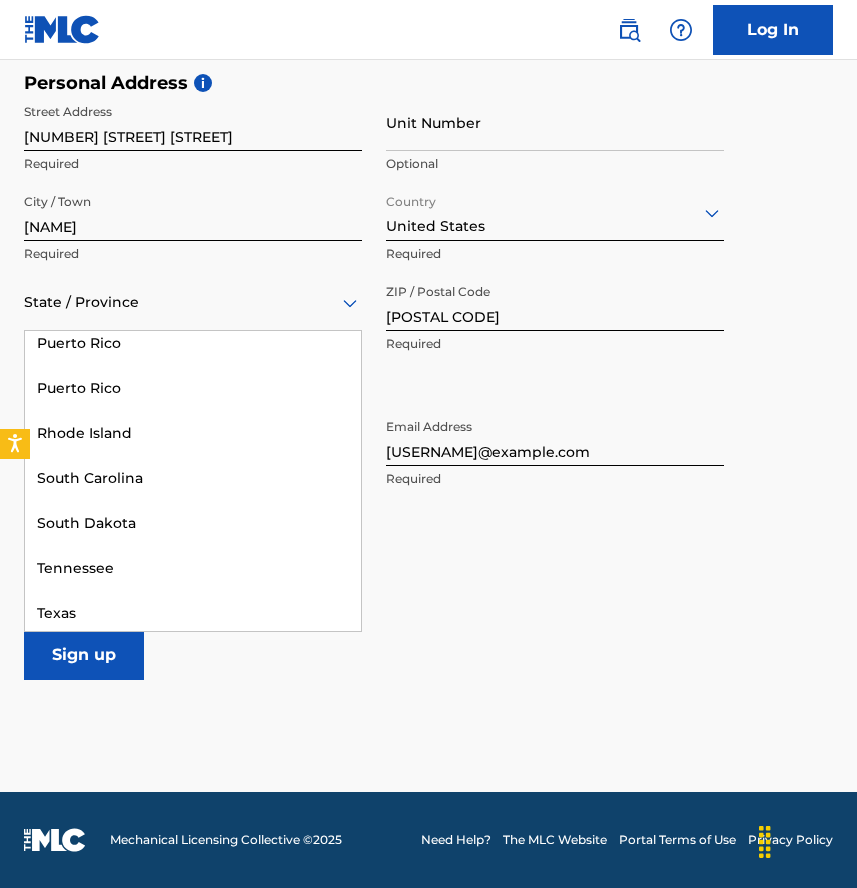 scroll, scrollTop: 2000, scrollLeft: 0, axis: vertical 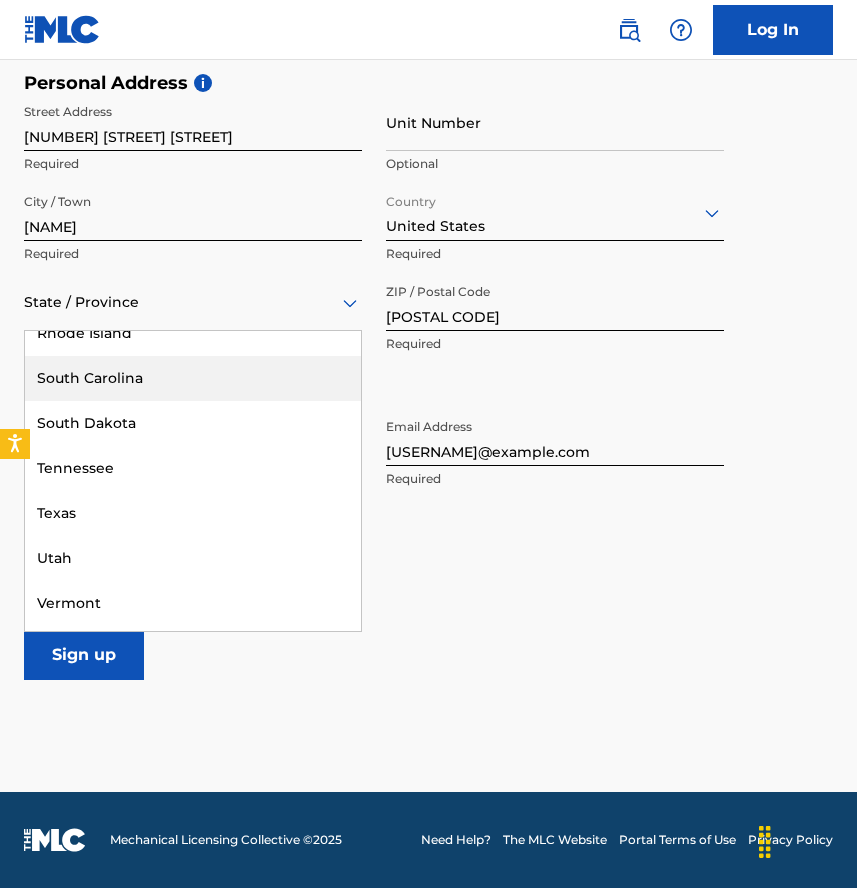click on "South Carolina" at bounding box center [193, 378] 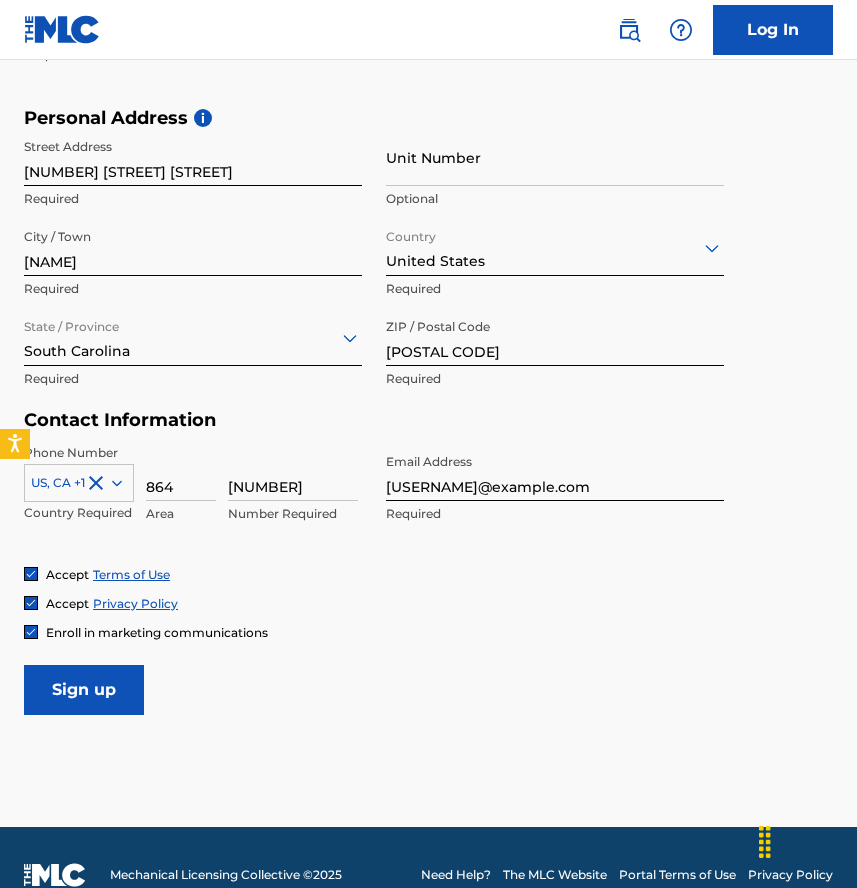 scroll, scrollTop: 671, scrollLeft: 0, axis: vertical 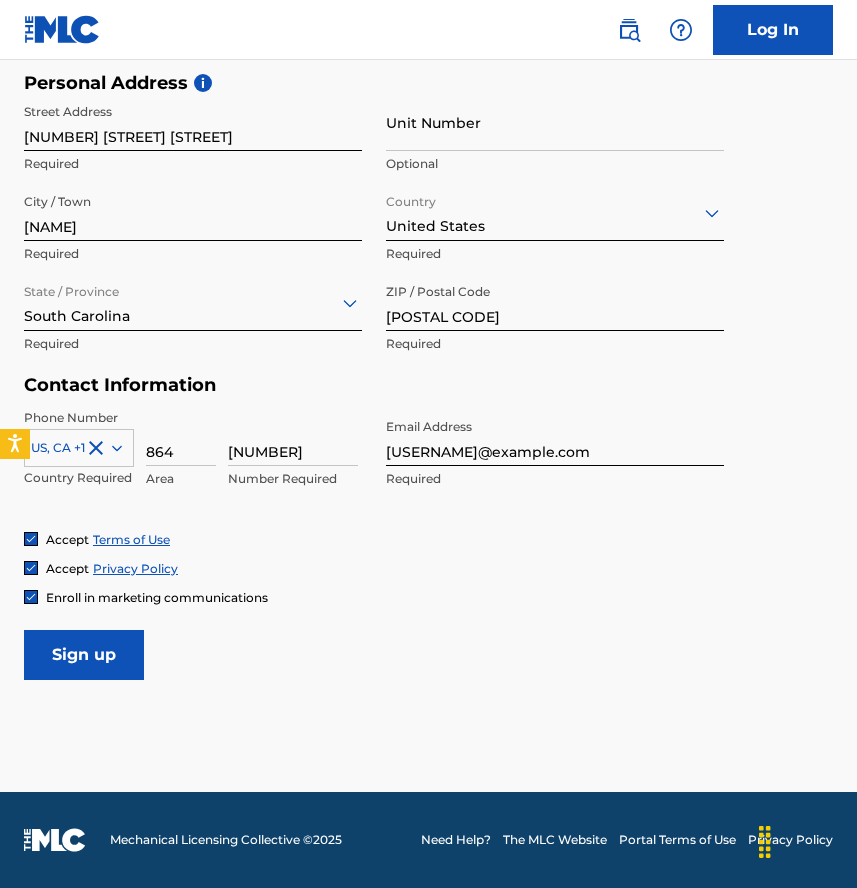 click on "Sign up" at bounding box center [84, 655] 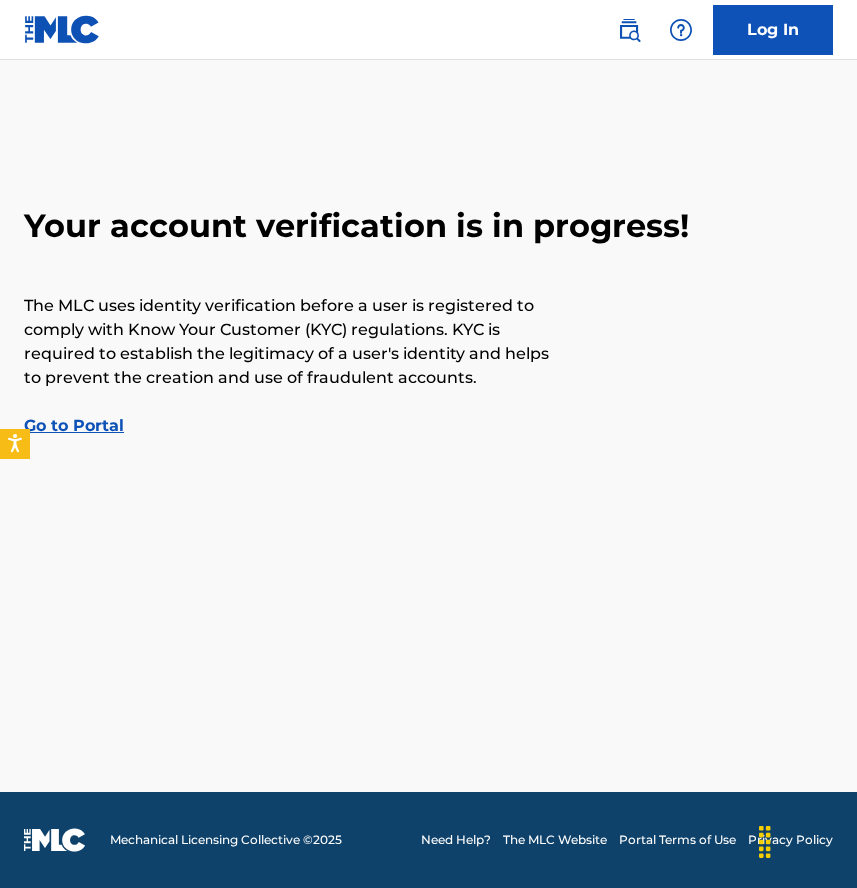 click on "Go to Portal" at bounding box center [74, 425] 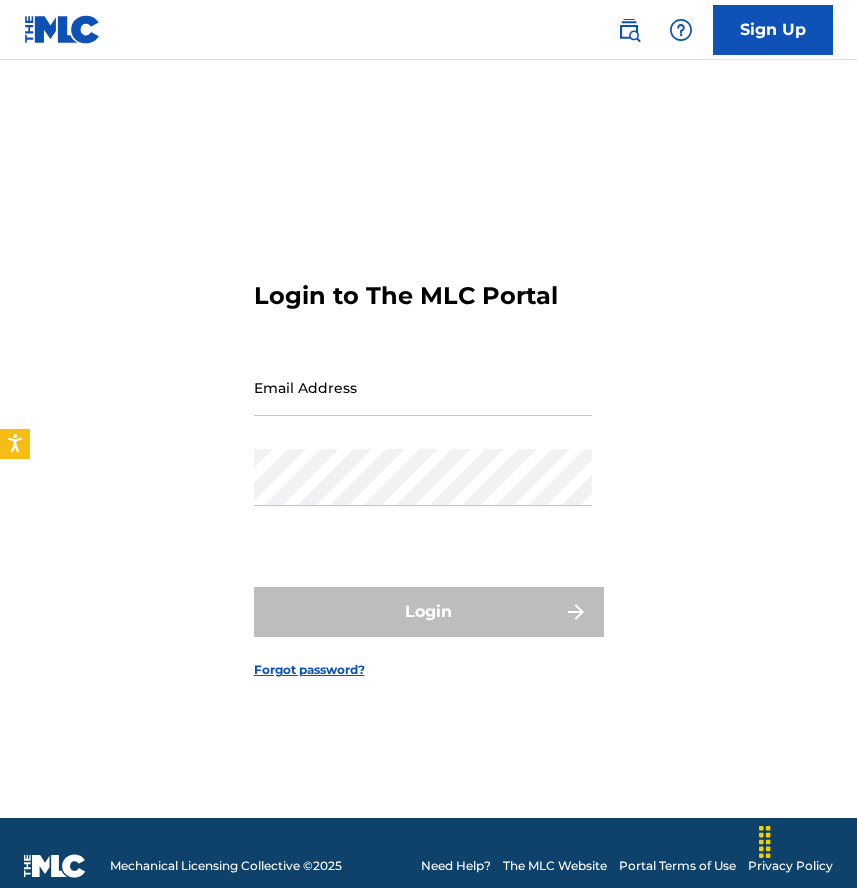 click on "Email Address" at bounding box center [423, 387] 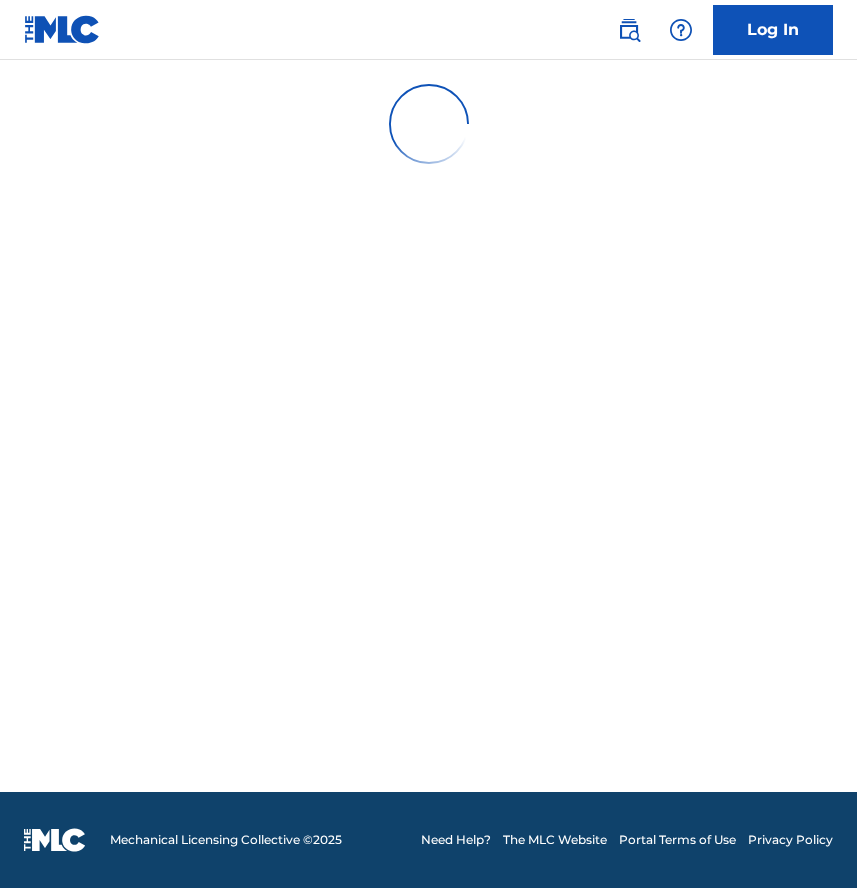 scroll, scrollTop: 0, scrollLeft: 0, axis: both 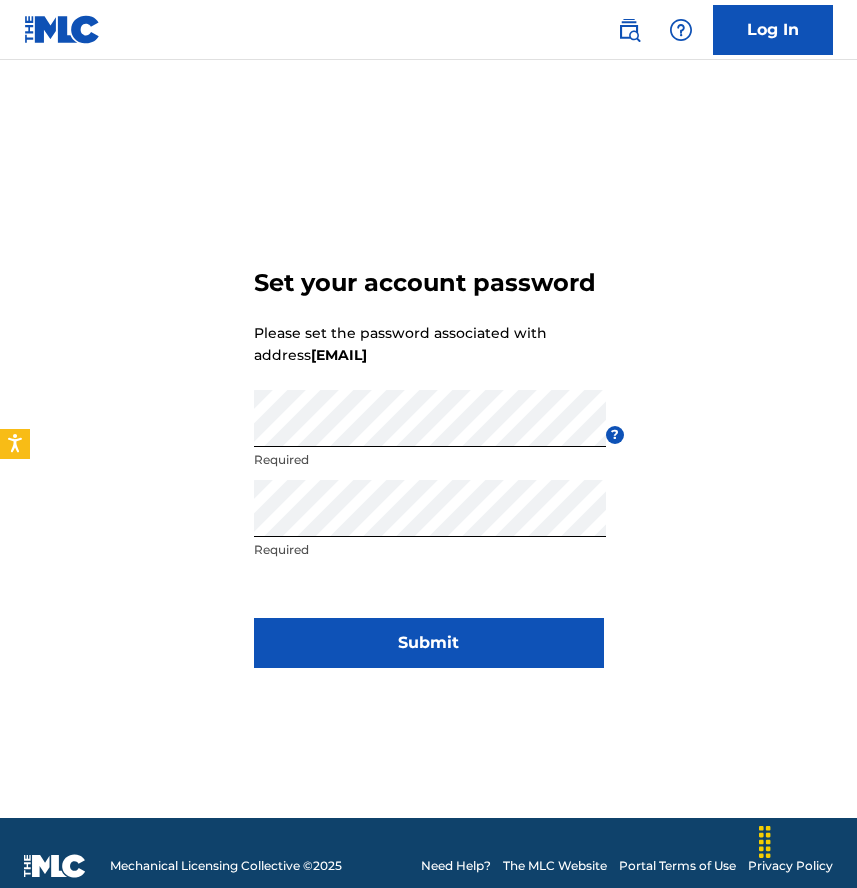 click on "Submit" at bounding box center [429, 643] 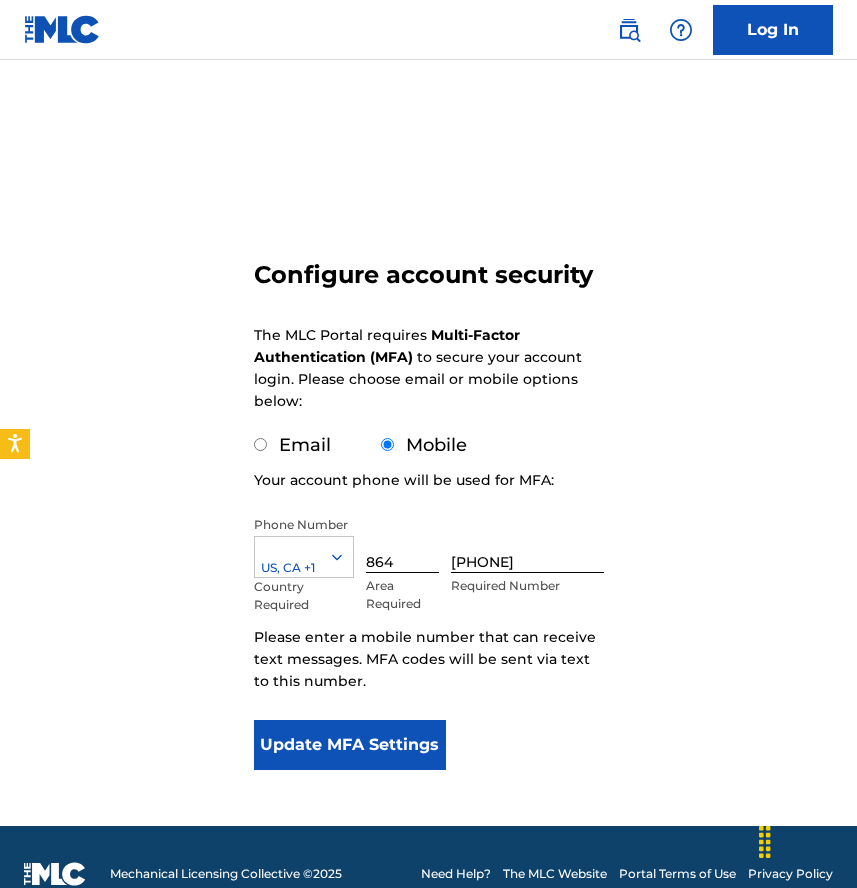 click on "Email" at bounding box center (260, 444) 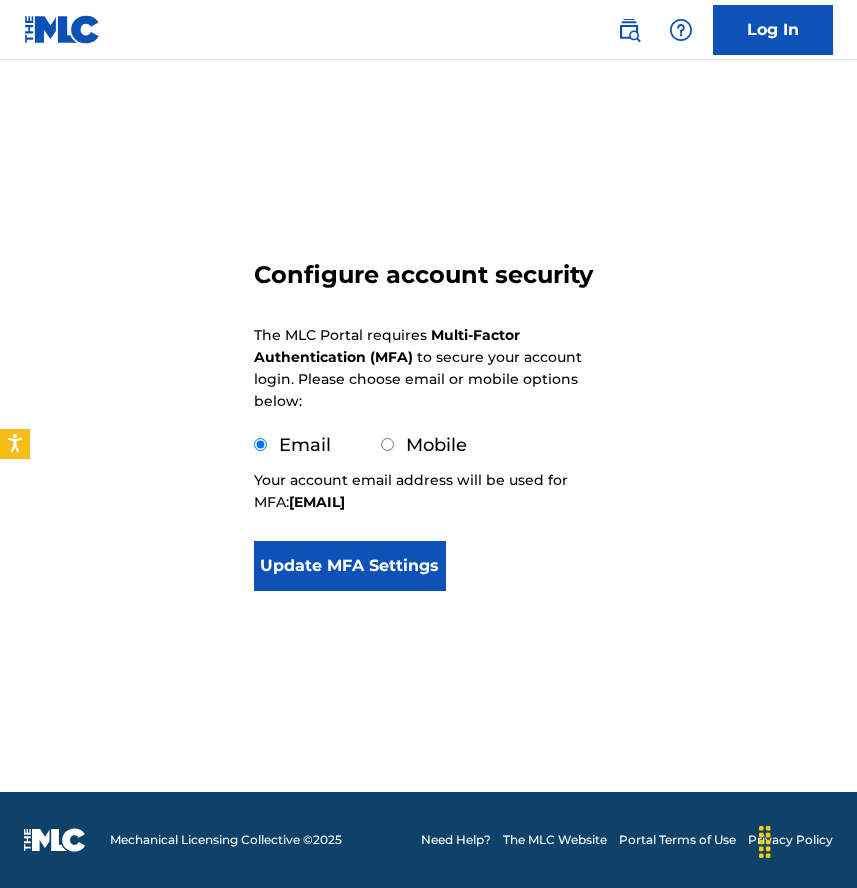 click on "Update MFA Settings" at bounding box center (350, 566) 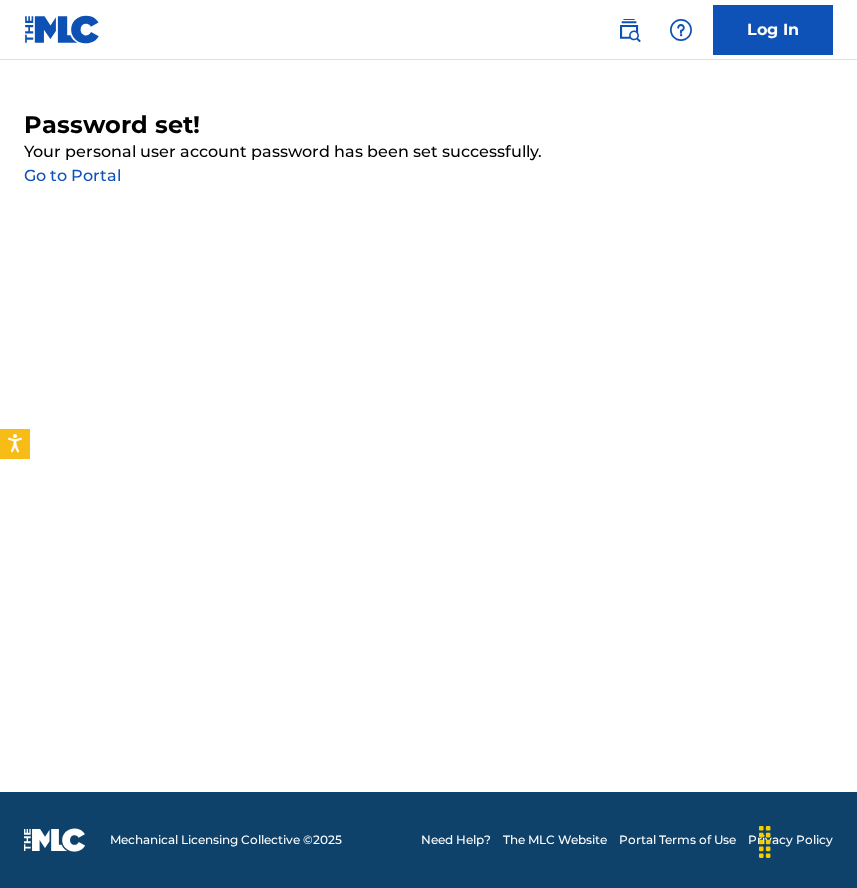 click on "Go to Portal" at bounding box center [72, 175] 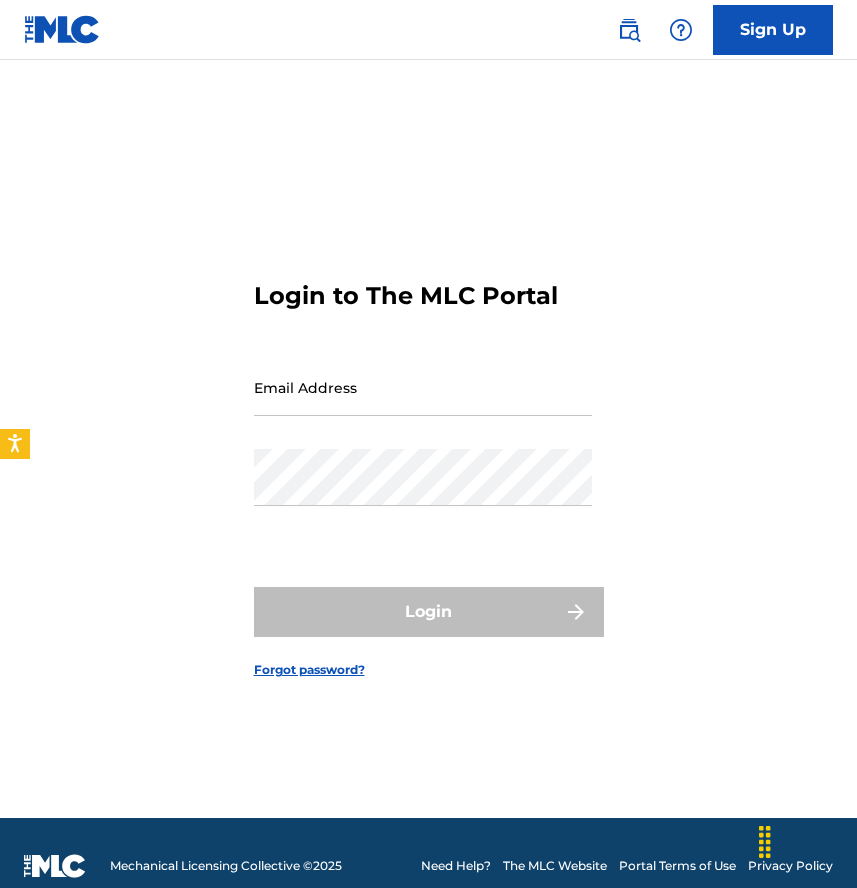 type on "[EMAIL]" 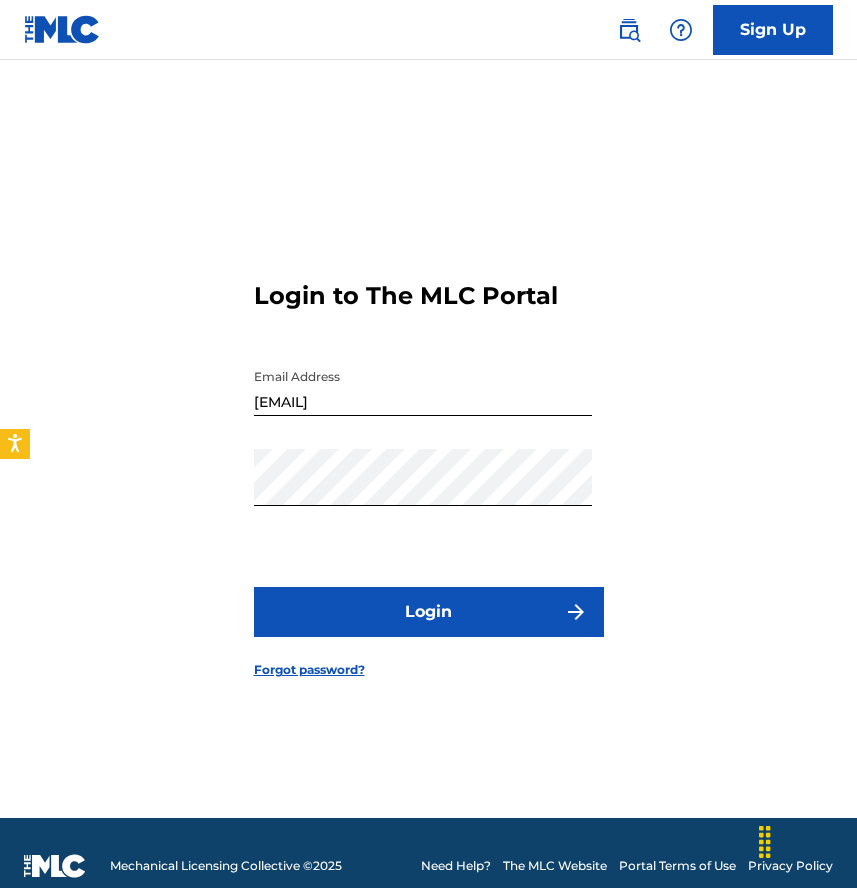 click on "Login" at bounding box center [429, 612] 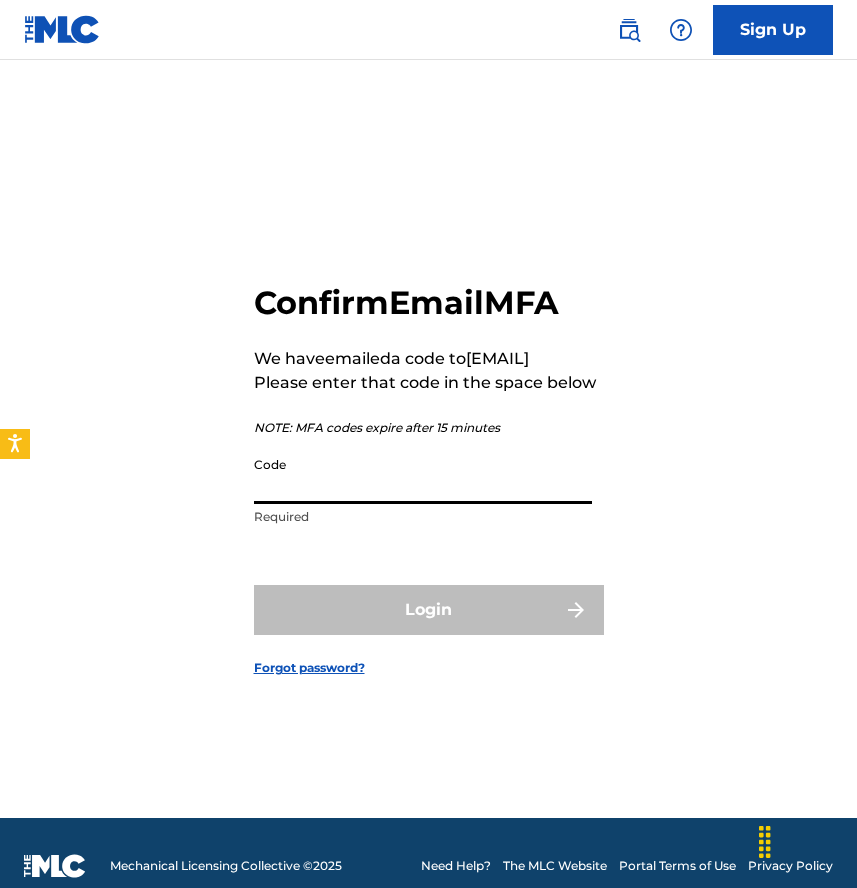 paste on "[PHONE]" 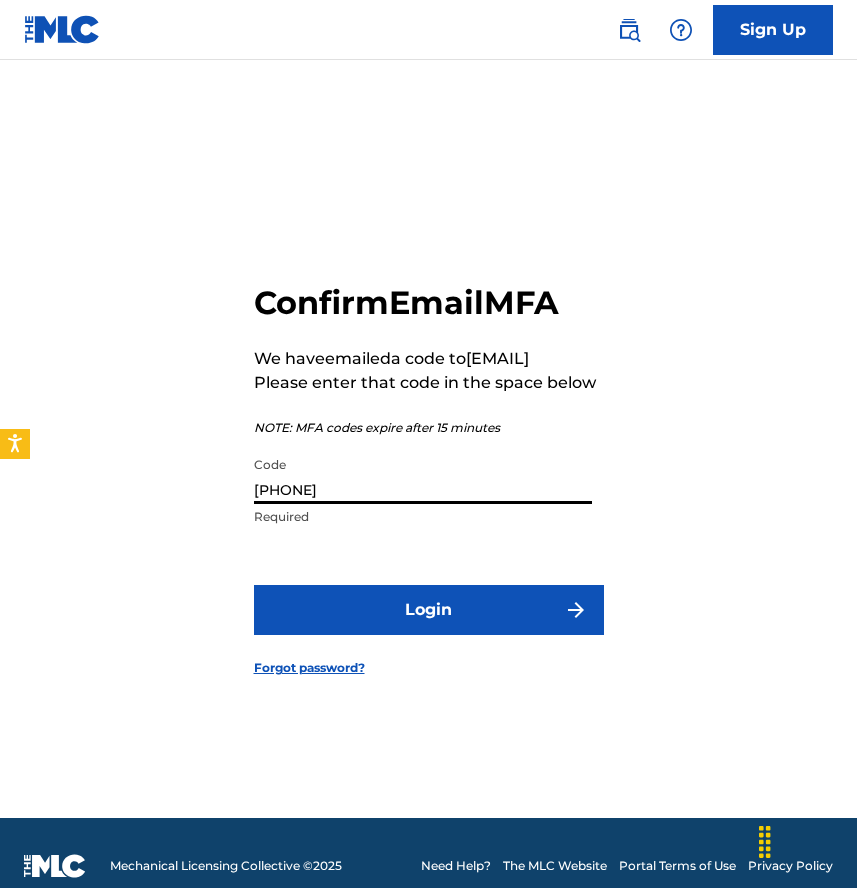 type on "[PHONE]" 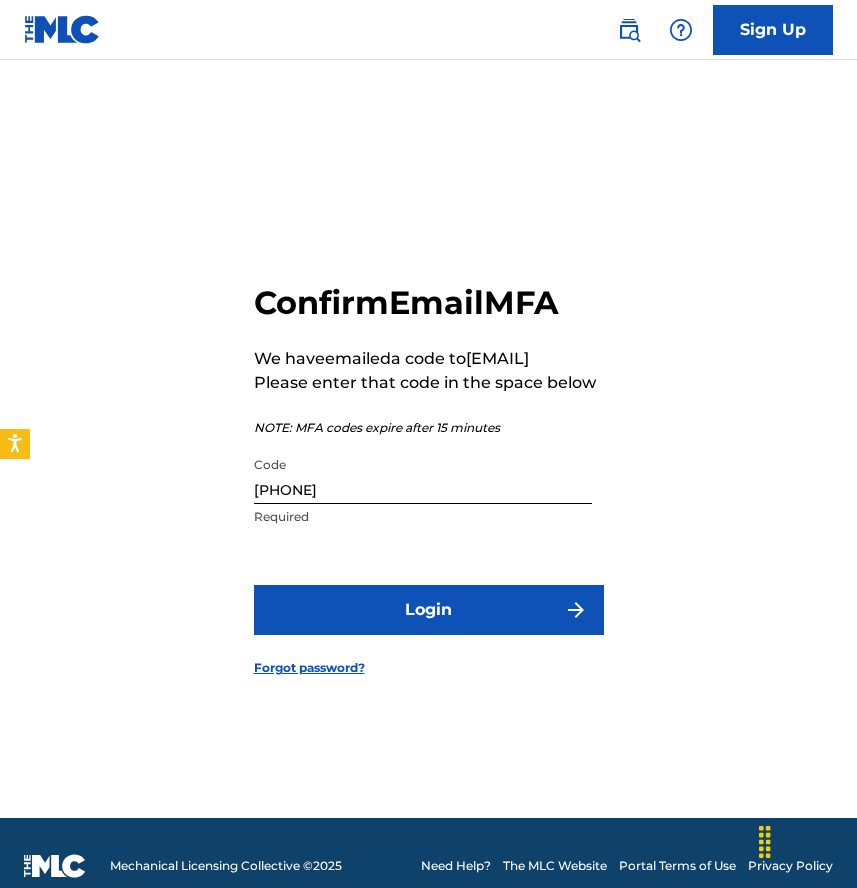 click on "Login" at bounding box center (429, 610) 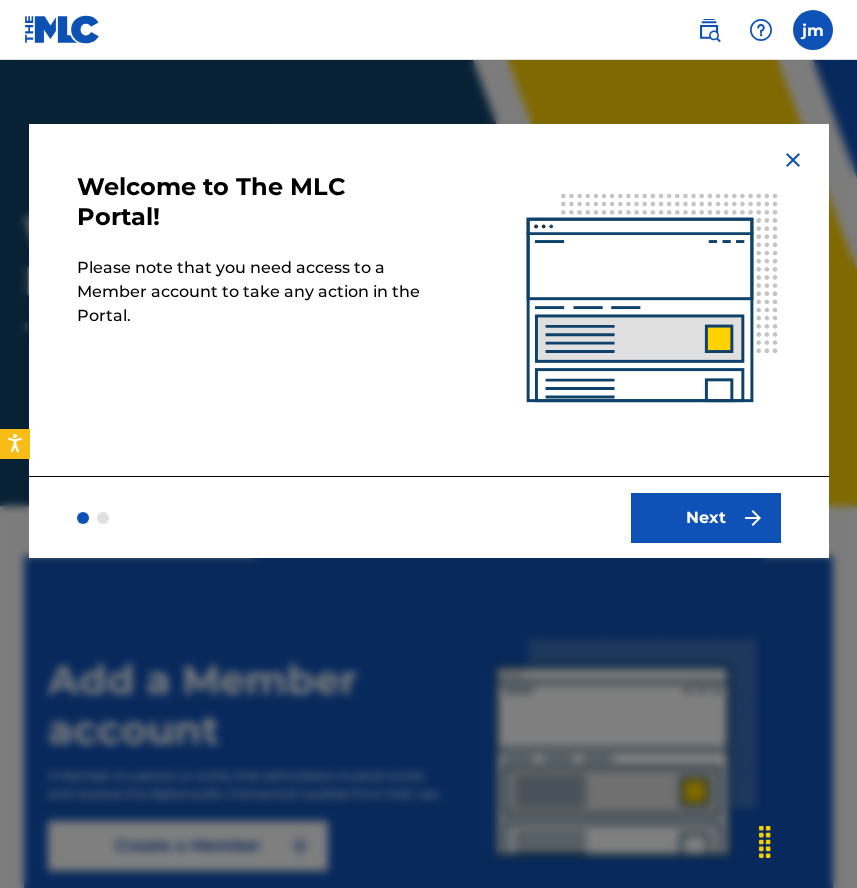 scroll, scrollTop: 0, scrollLeft: 0, axis: both 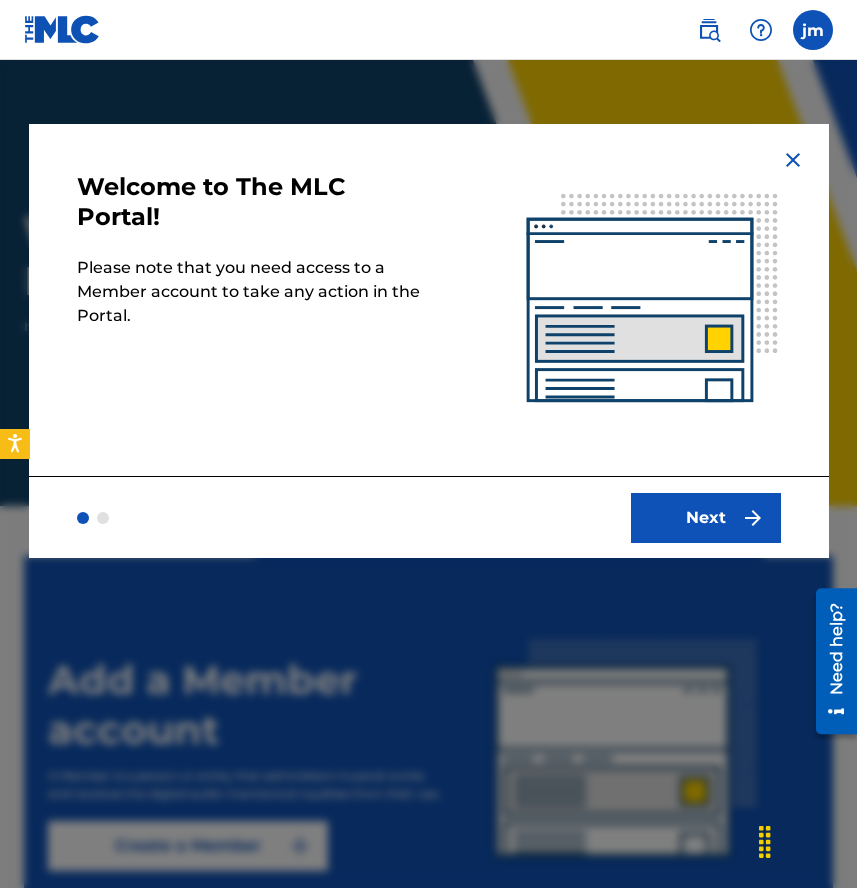 click on "Next" at bounding box center [706, 518] 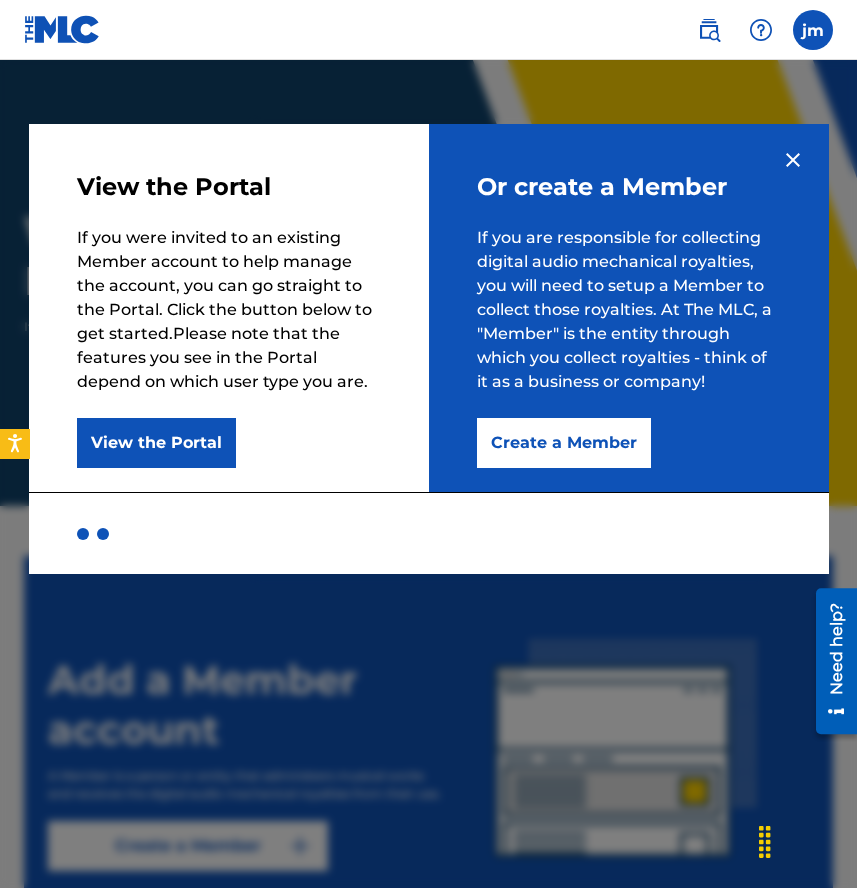 click on "Create a Member" at bounding box center (564, 443) 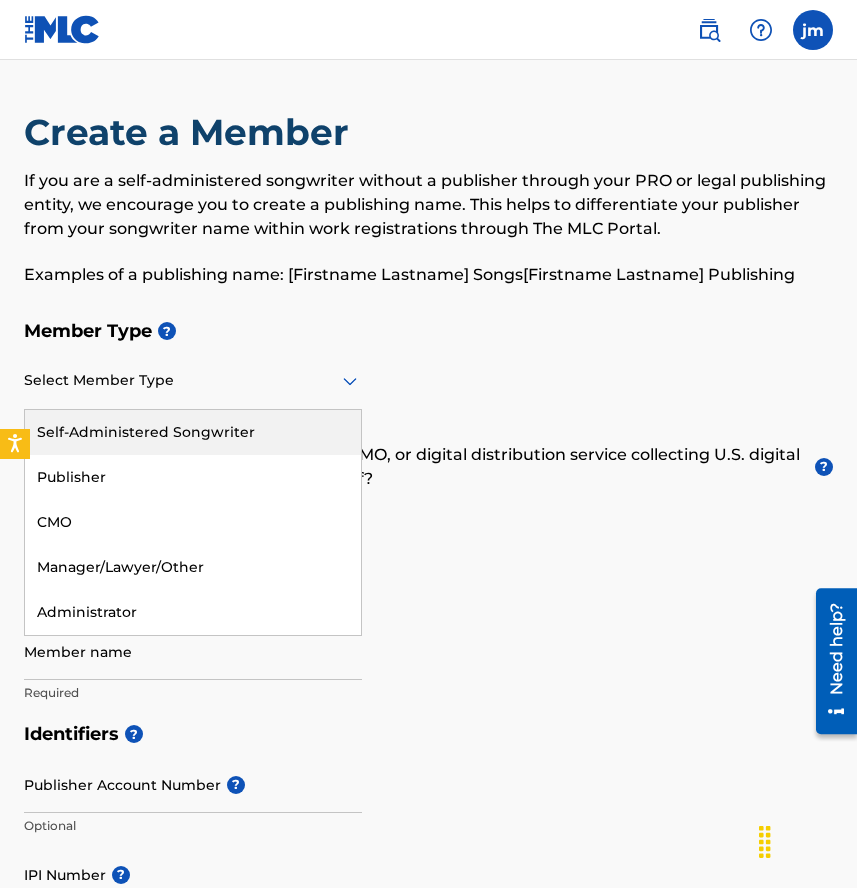 click 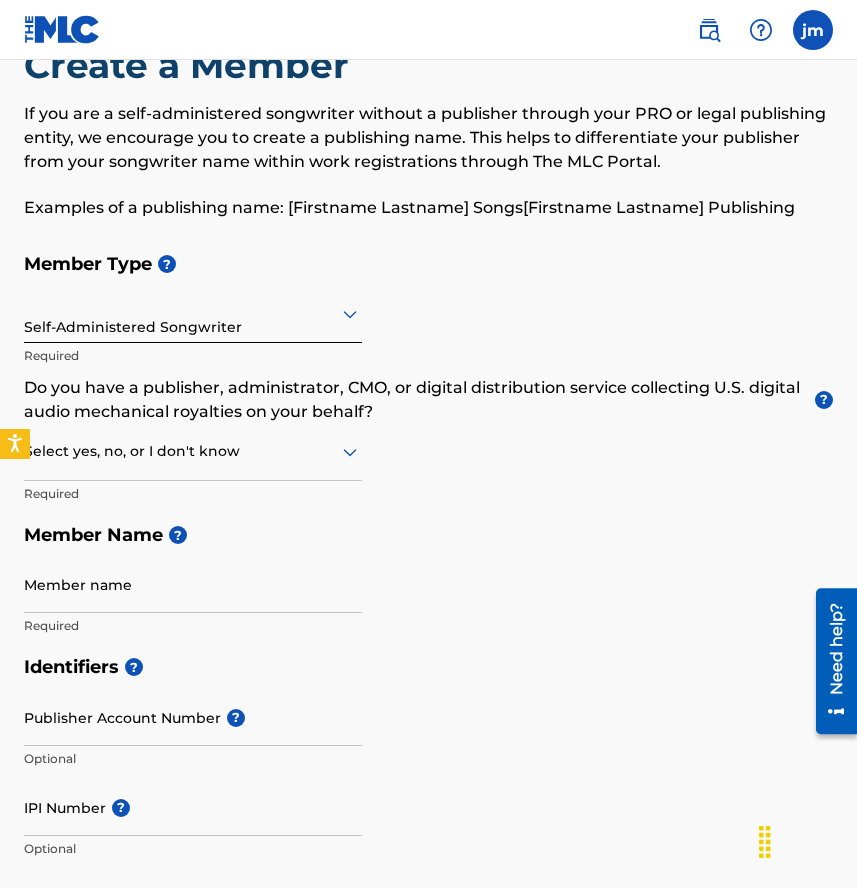scroll, scrollTop: 100, scrollLeft: 0, axis: vertical 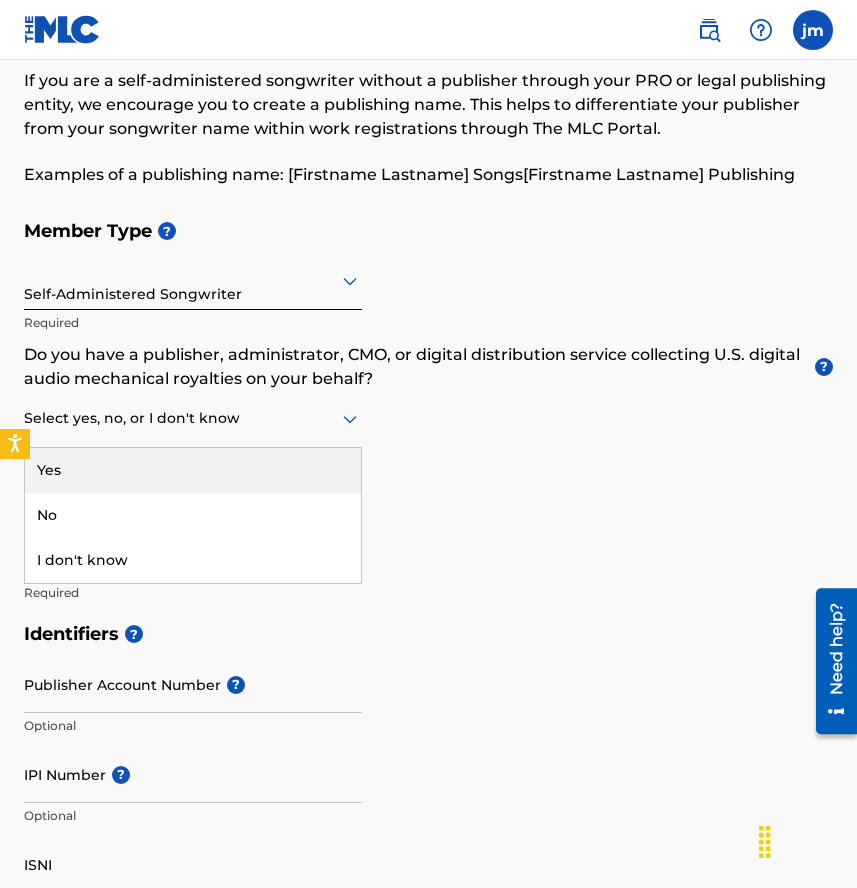 click 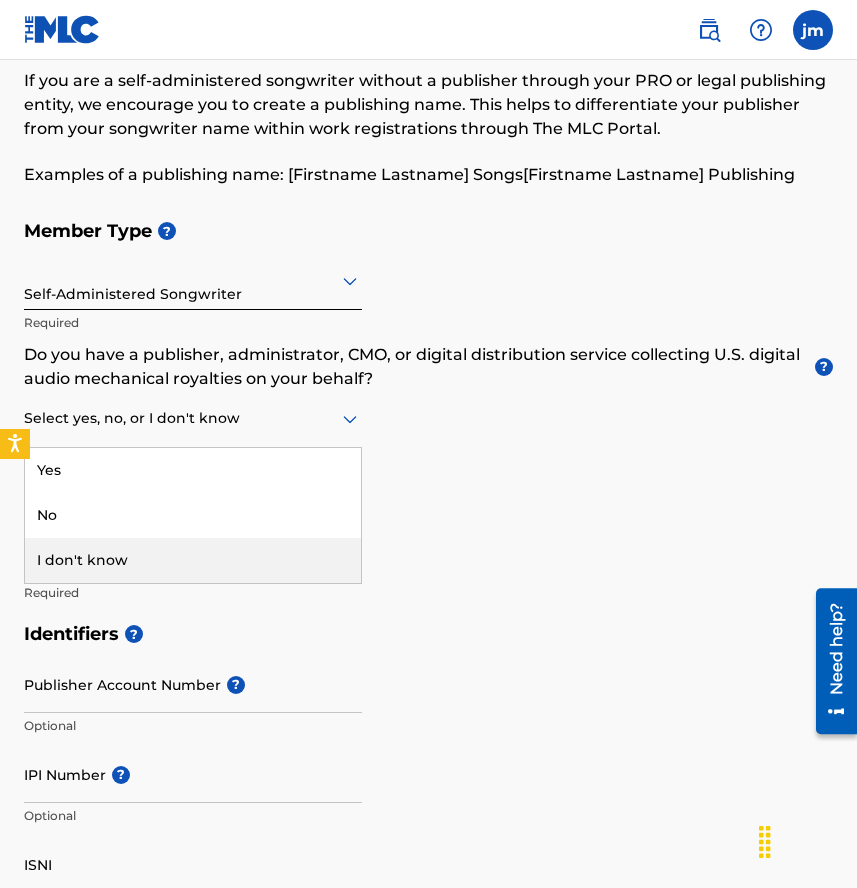click on "I don't know" at bounding box center [193, 560] 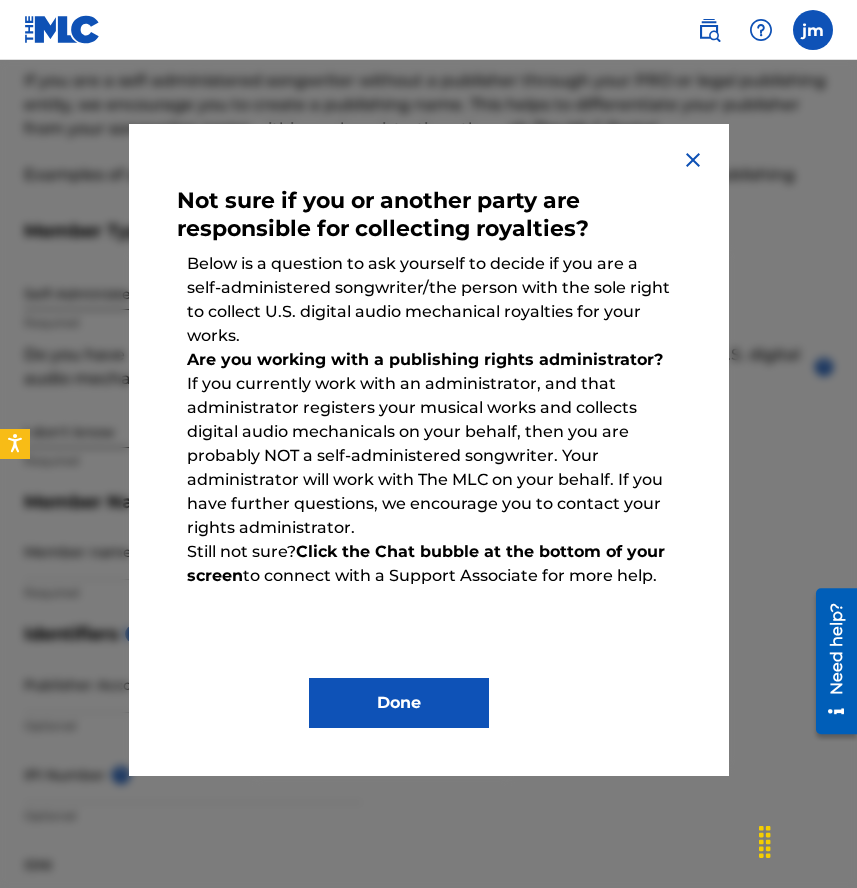click at bounding box center (693, 160) 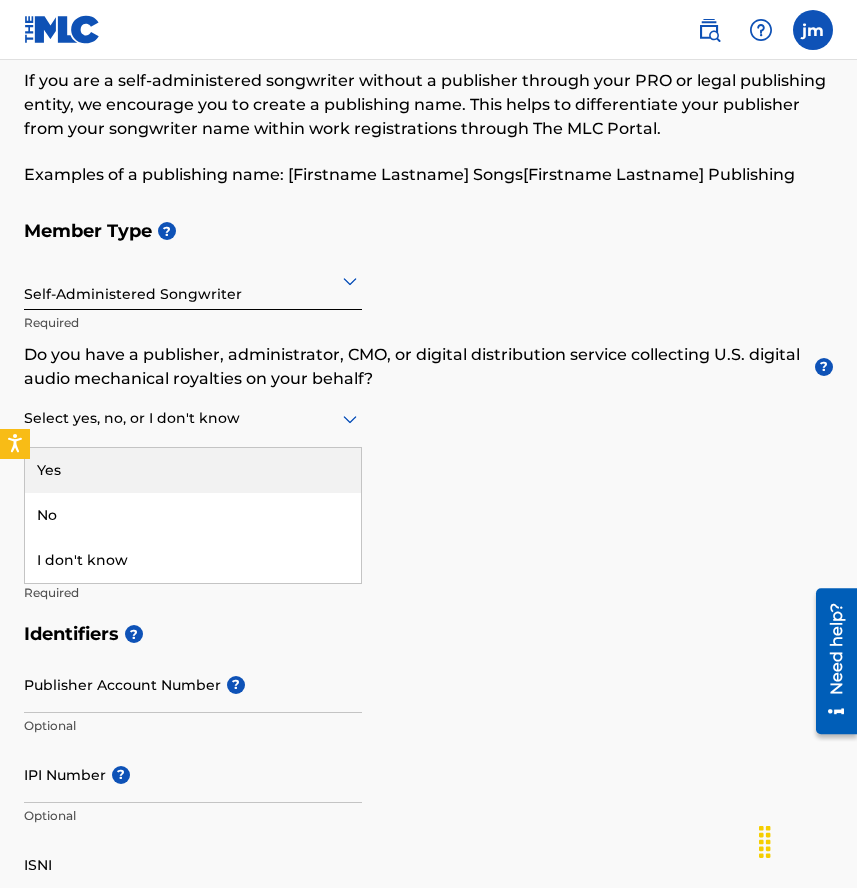 click 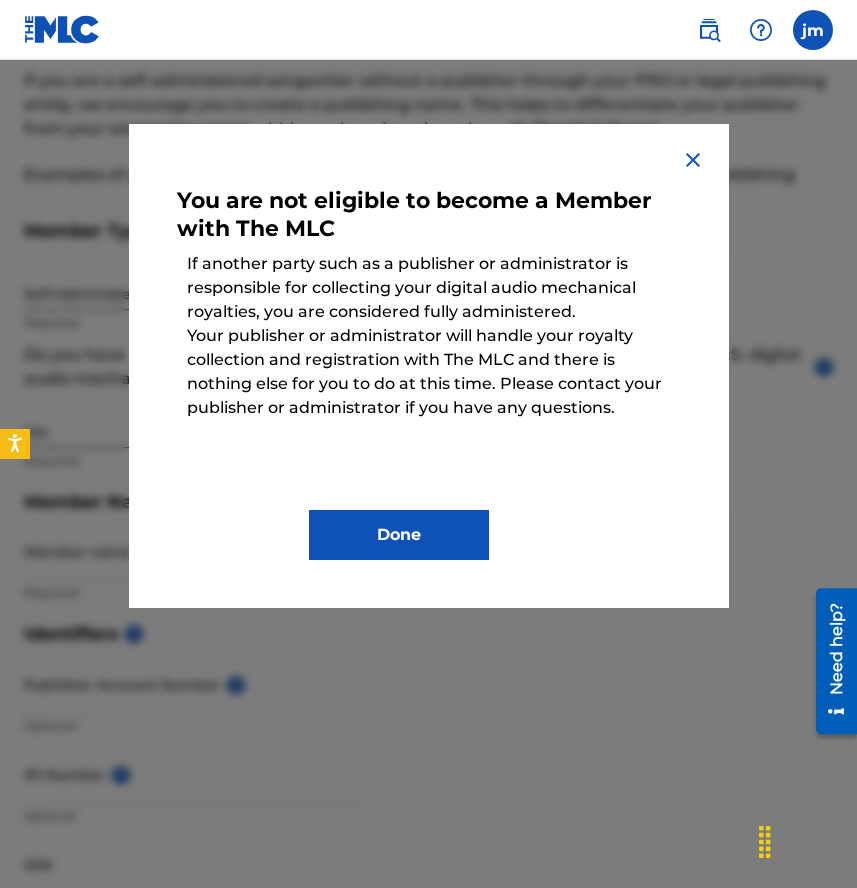 click on "Done" at bounding box center [399, 535] 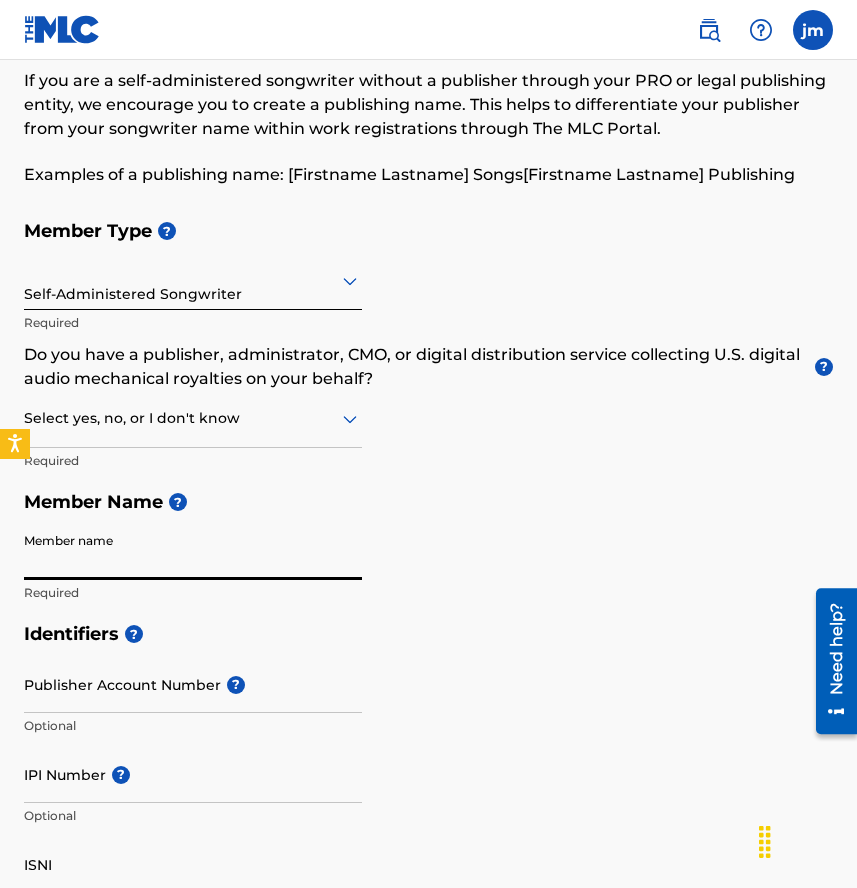 click on "Member name" at bounding box center [193, 551] 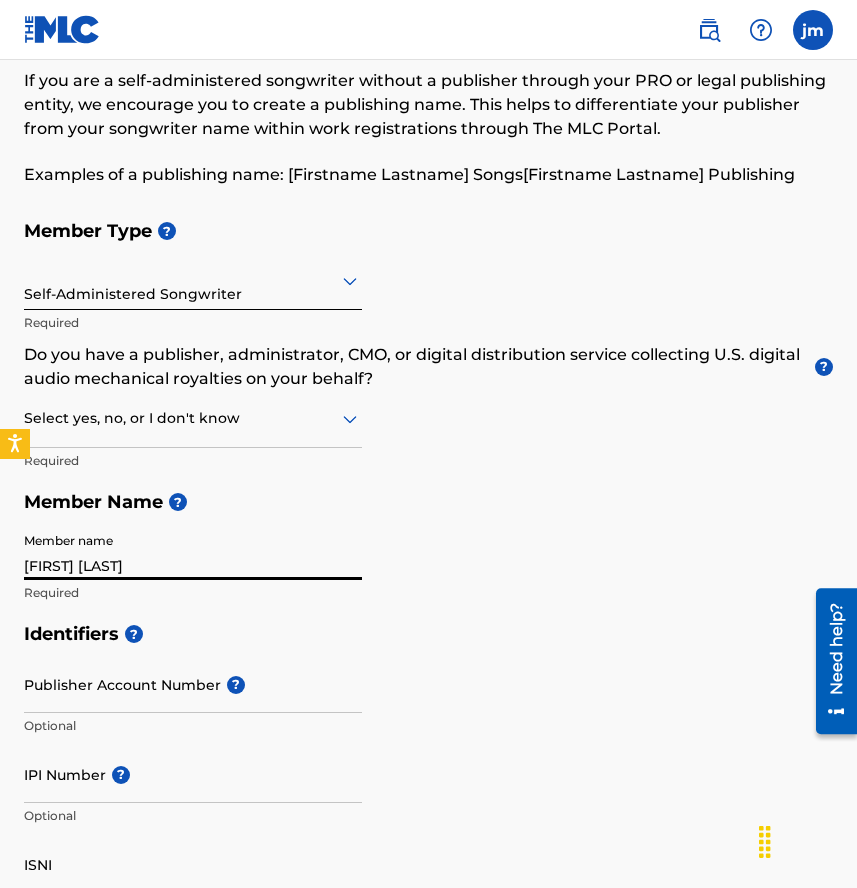 type on "[NUMBER] [STREET]" 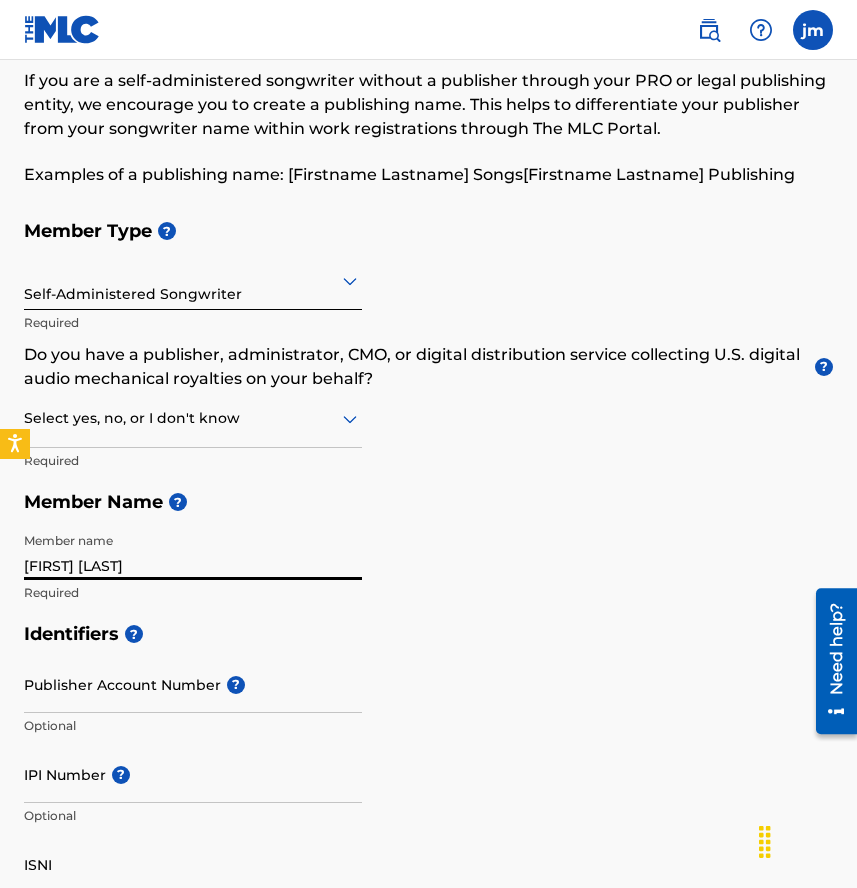 scroll, scrollTop: 998, scrollLeft: 0, axis: vertical 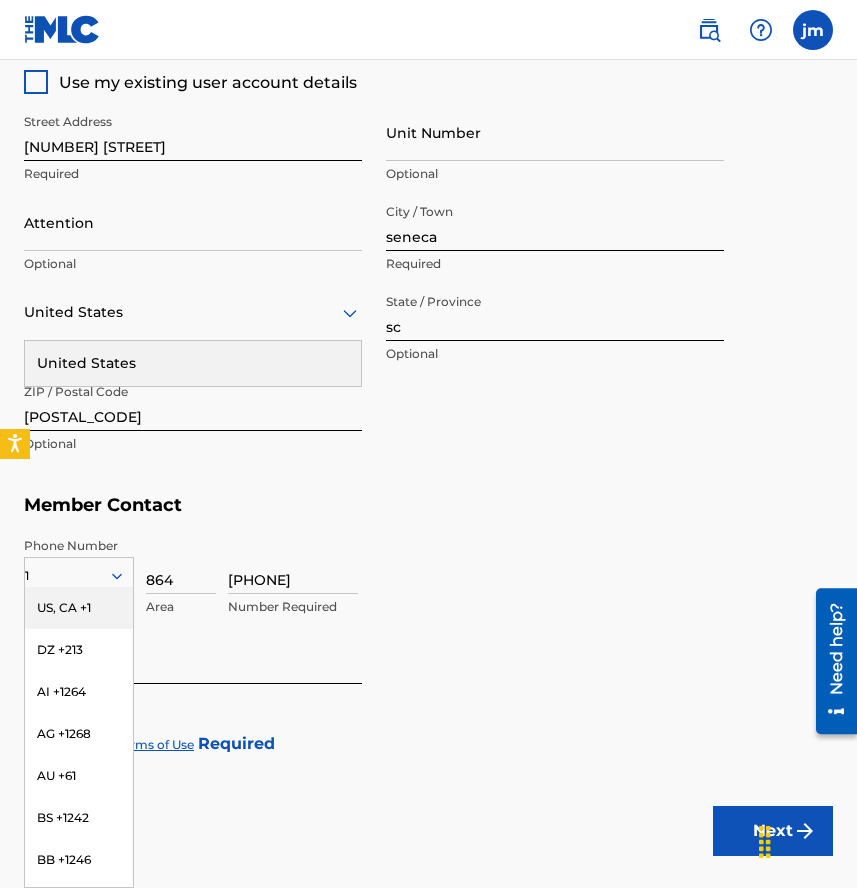 click on "Member Contact" at bounding box center (428, 505) 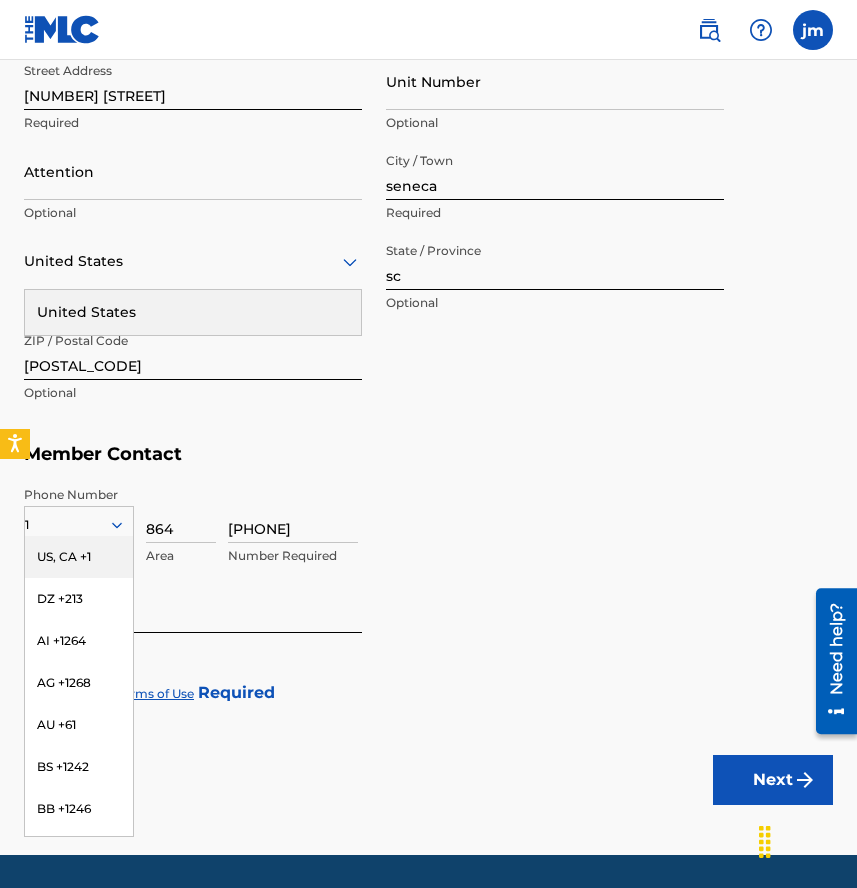 scroll, scrollTop: 1098, scrollLeft: 0, axis: vertical 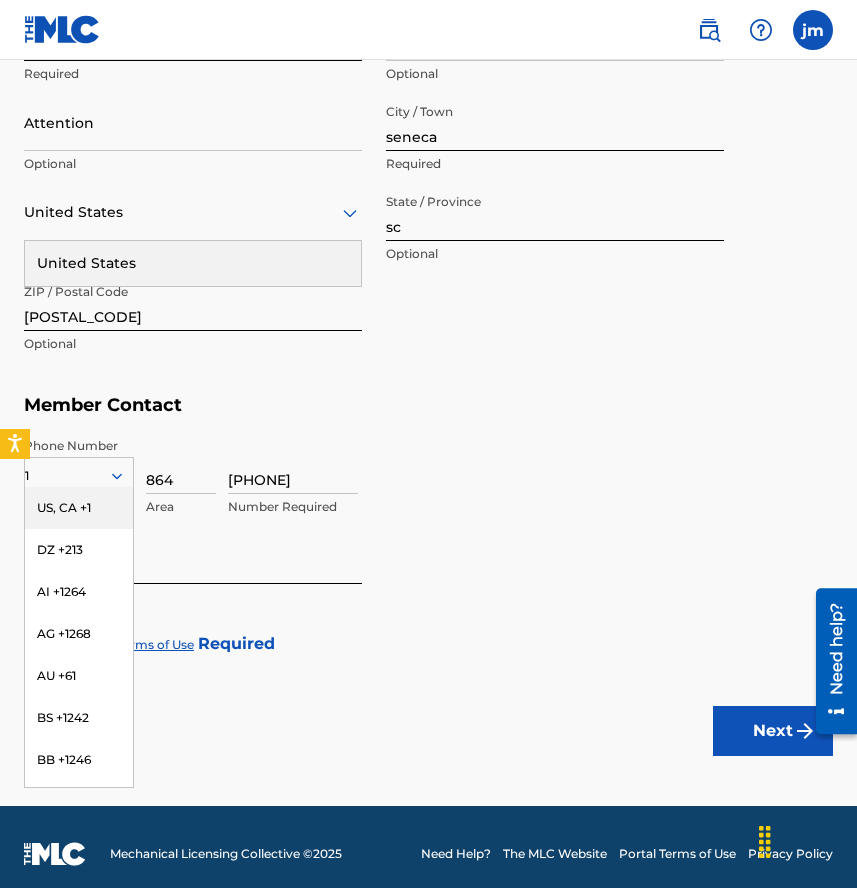 click on "US, CA +1" at bounding box center (79, 508) 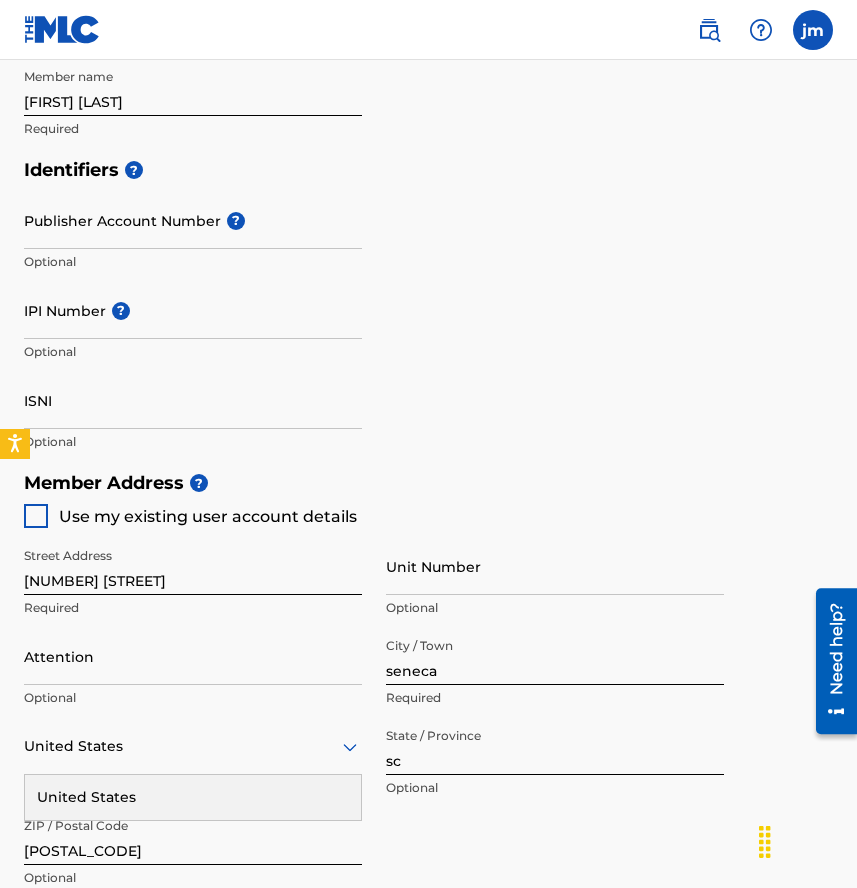 scroll, scrollTop: 600, scrollLeft: 0, axis: vertical 